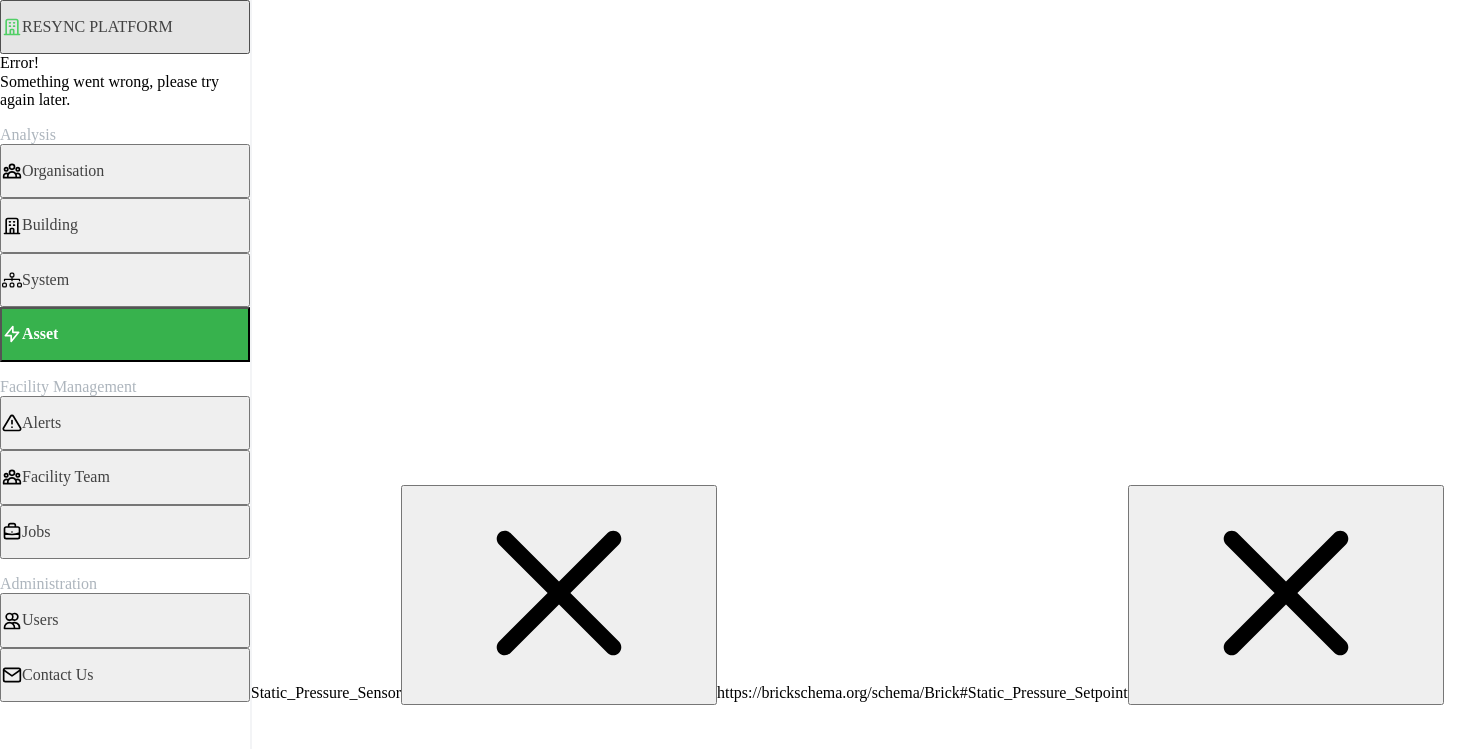 scroll, scrollTop: 573, scrollLeft: 0, axis: vertical 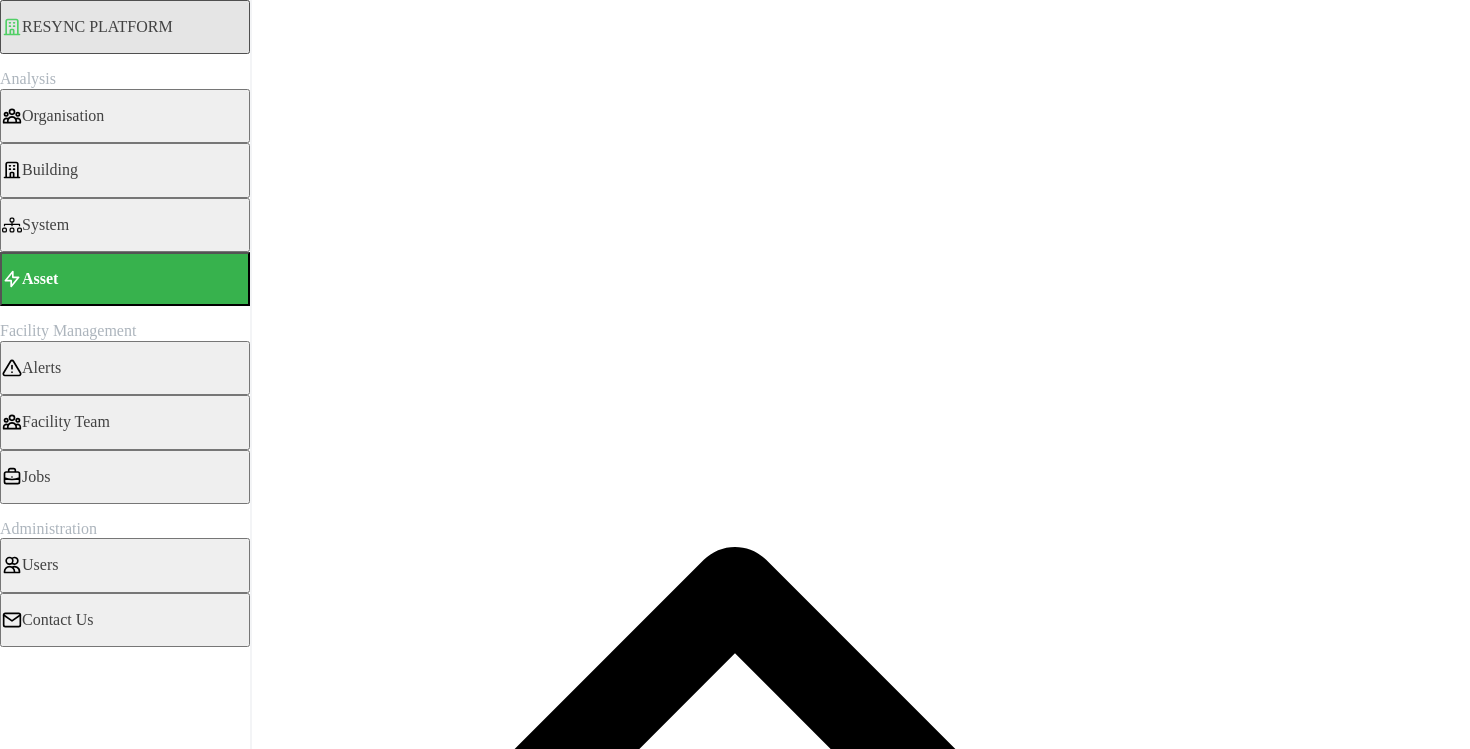 click on "Asset SubTypes" at bounding box center [100, 1810] 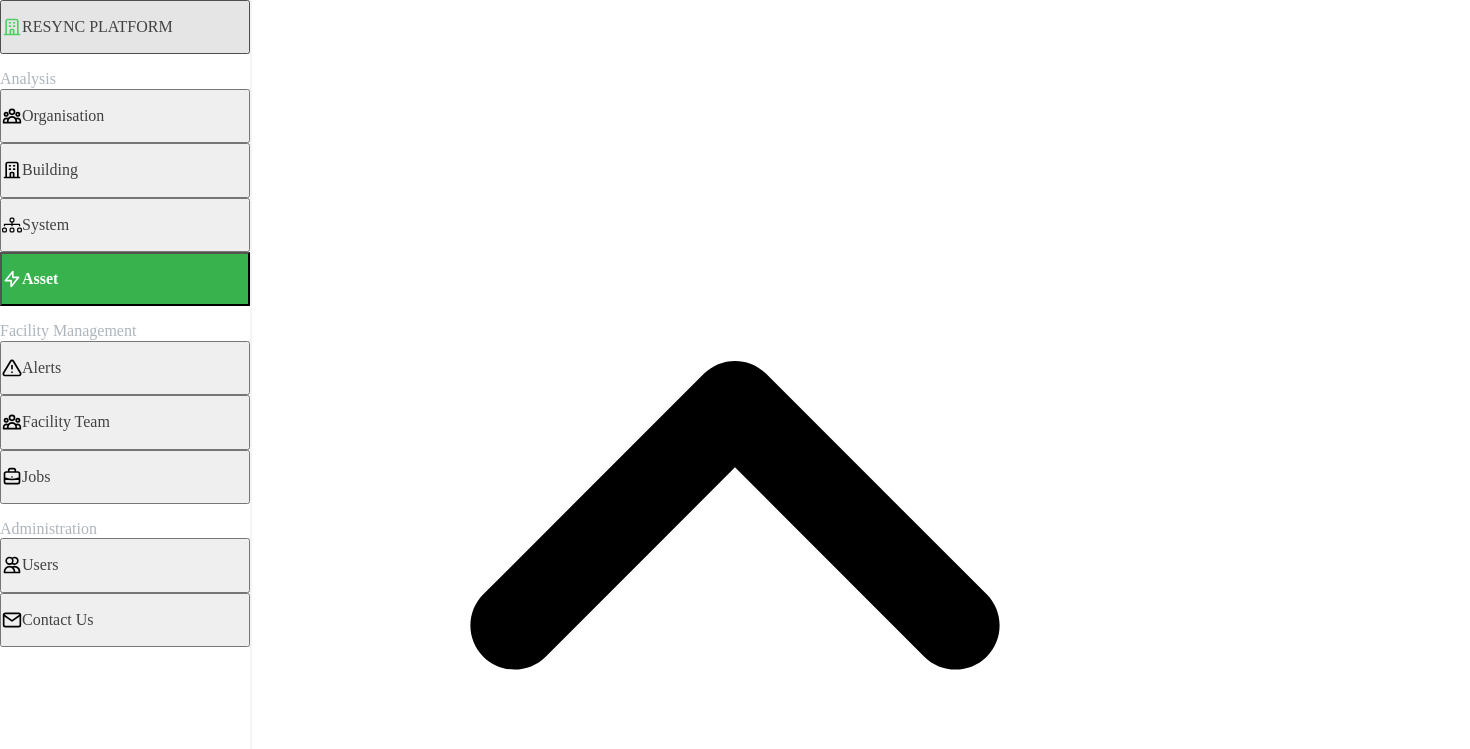 scroll, scrollTop: 224, scrollLeft: 0, axis: vertical 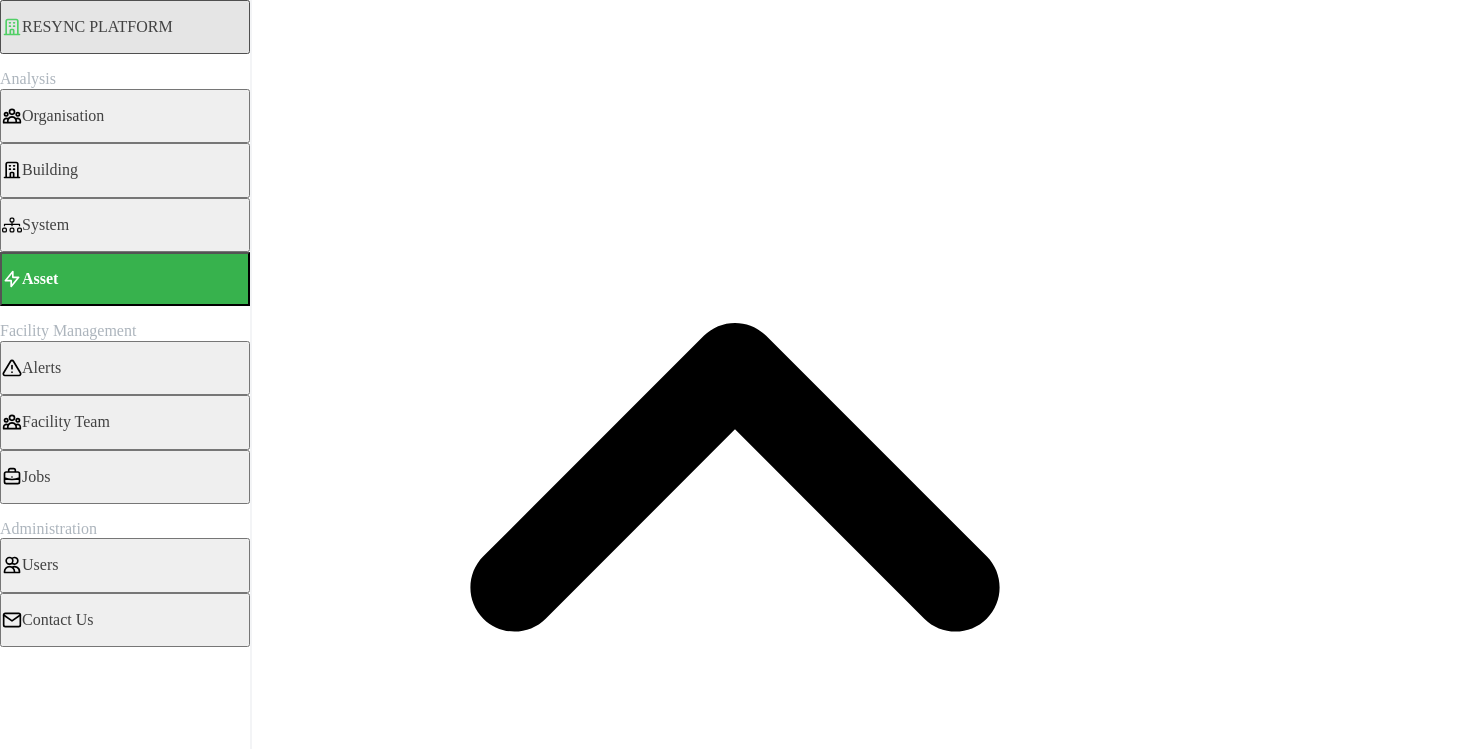 click on "Metric" at bounding box center [100, 4473] 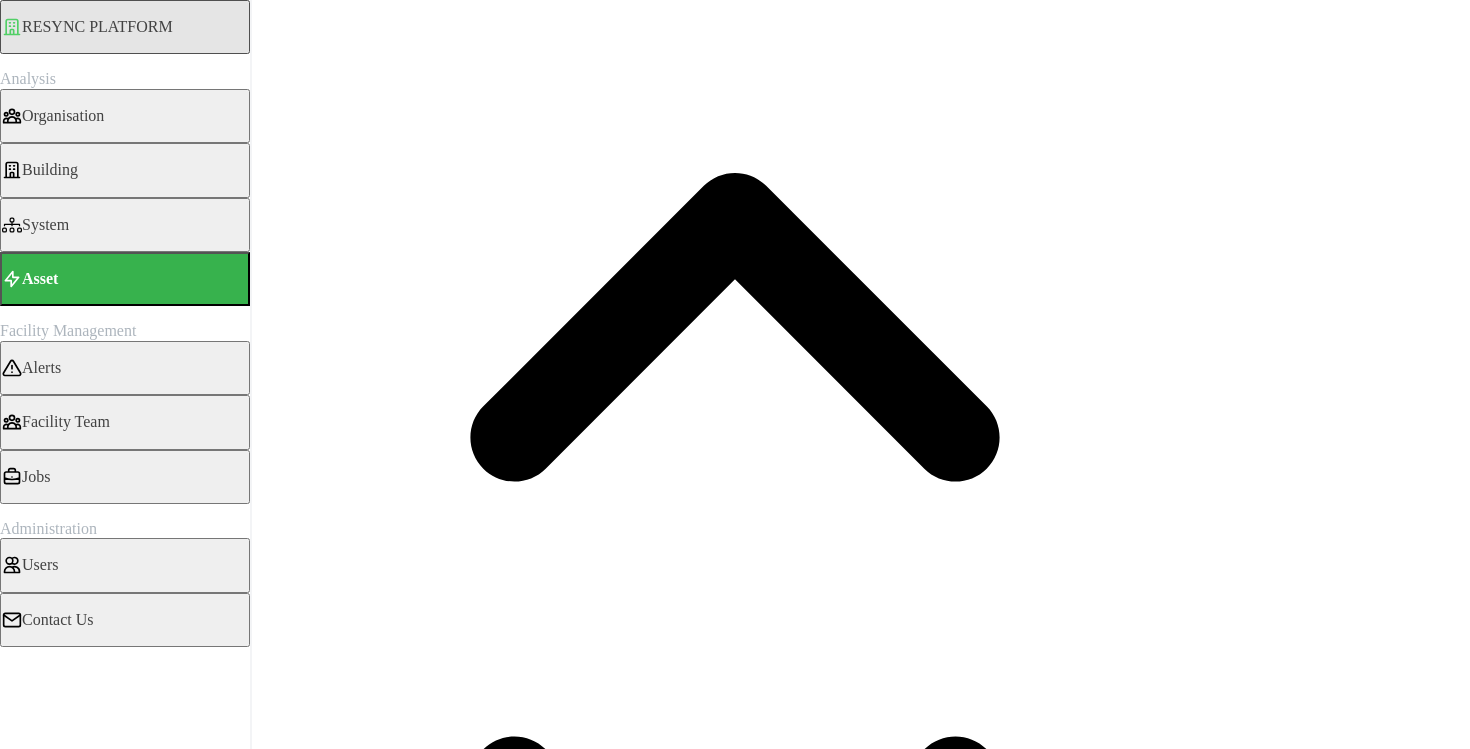 scroll, scrollTop: 0, scrollLeft: 0, axis: both 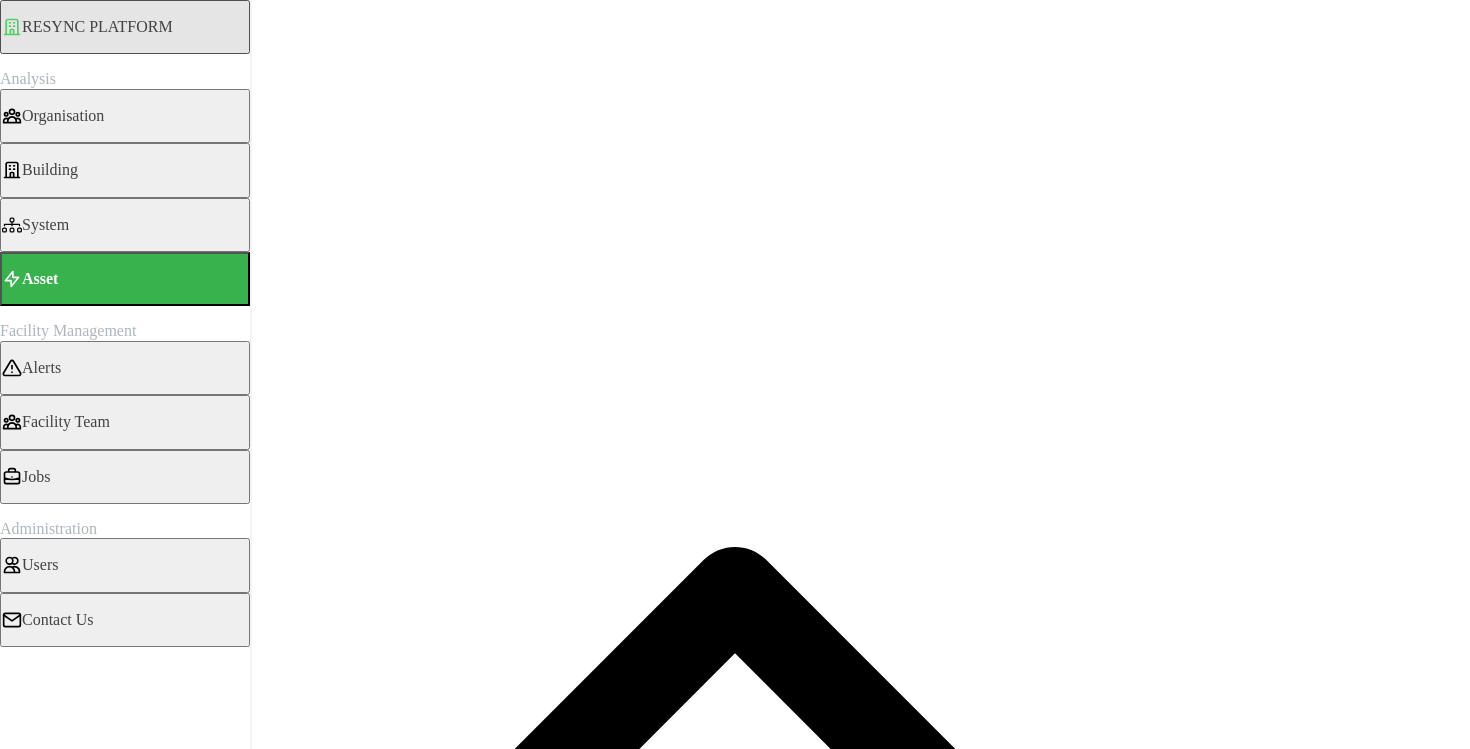 click on "[DATE] - [DATE]" at bounding box center (100, 7983) 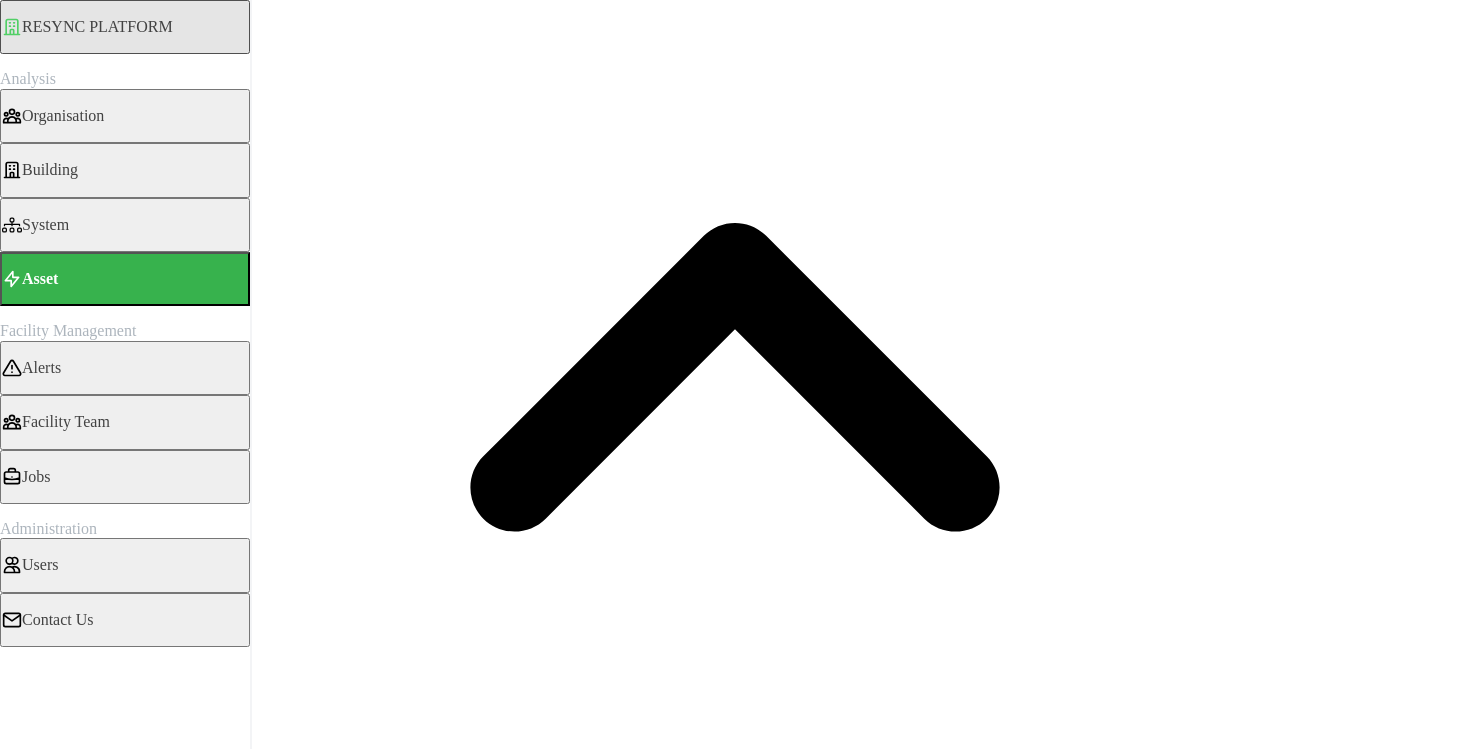 scroll, scrollTop: 688, scrollLeft: 0, axis: vertical 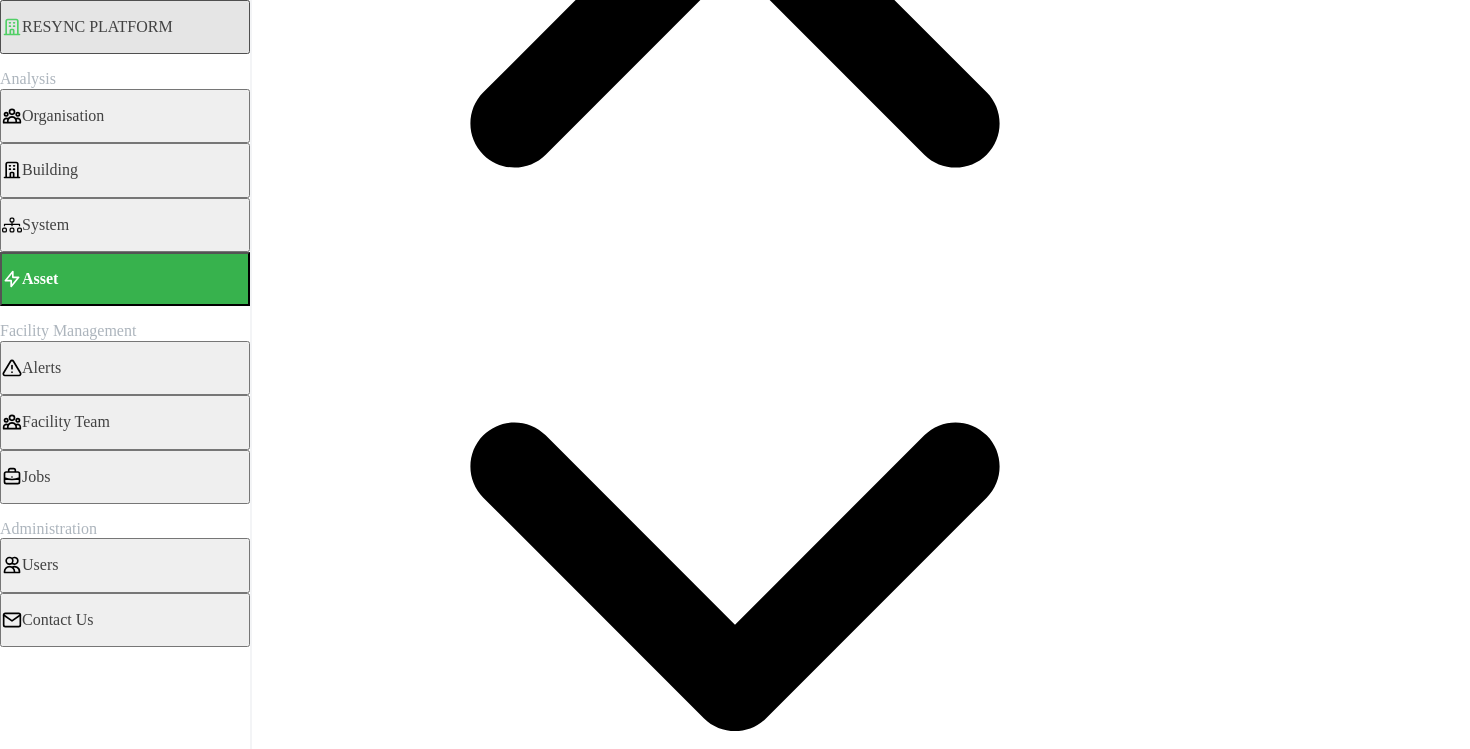 click on "Render chart" at bounding box center (76, 10352) 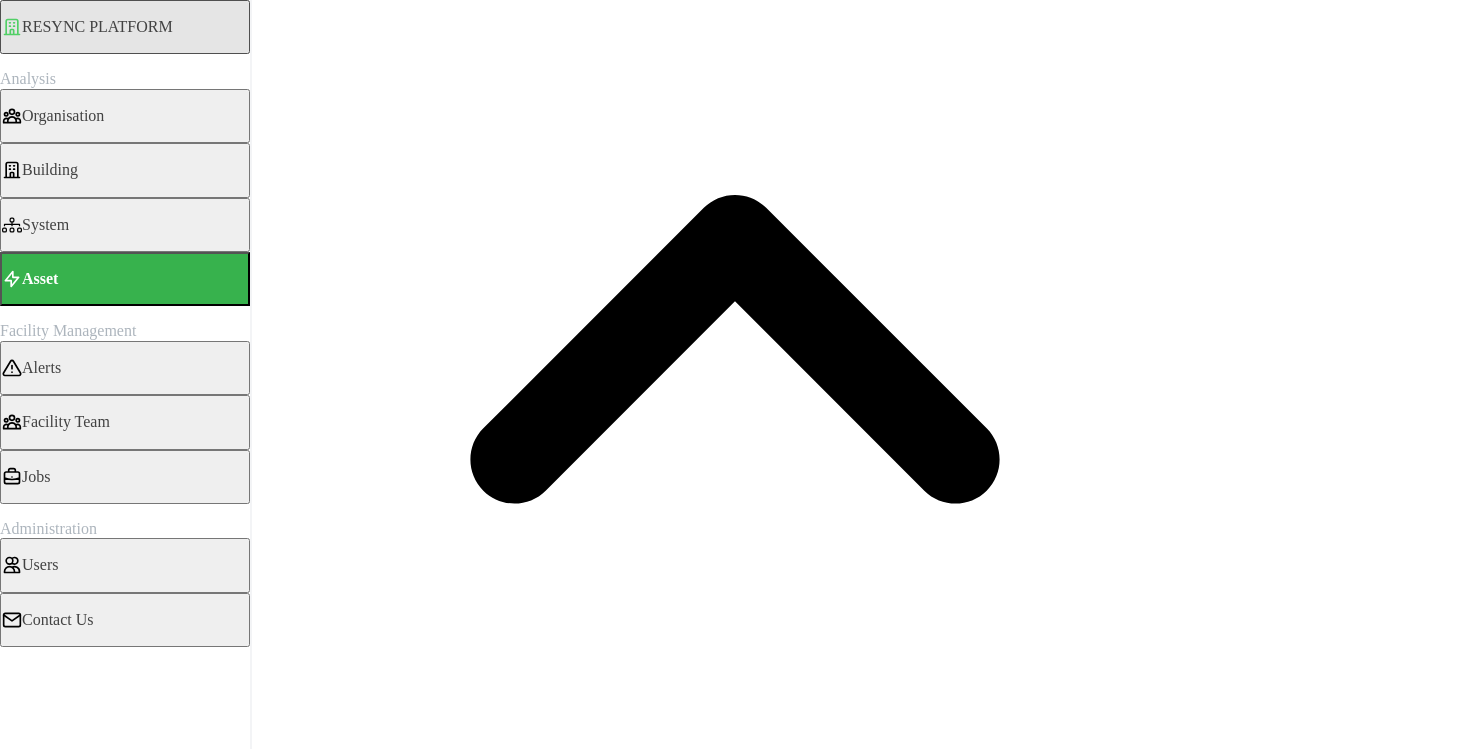 scroll, scrollTop: 0, scrollLeft: 0, axis: both 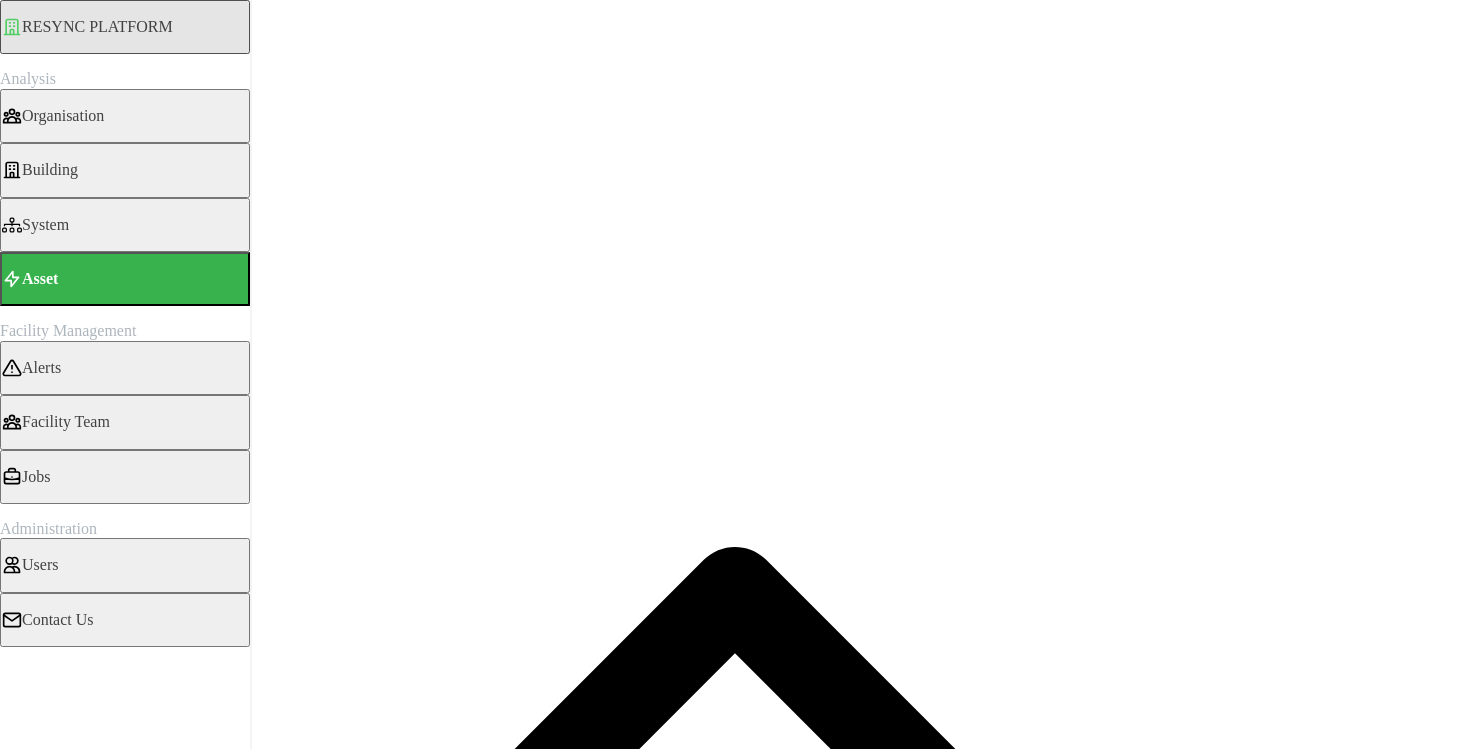 click on "15m" at bounding box center [27, 3493] 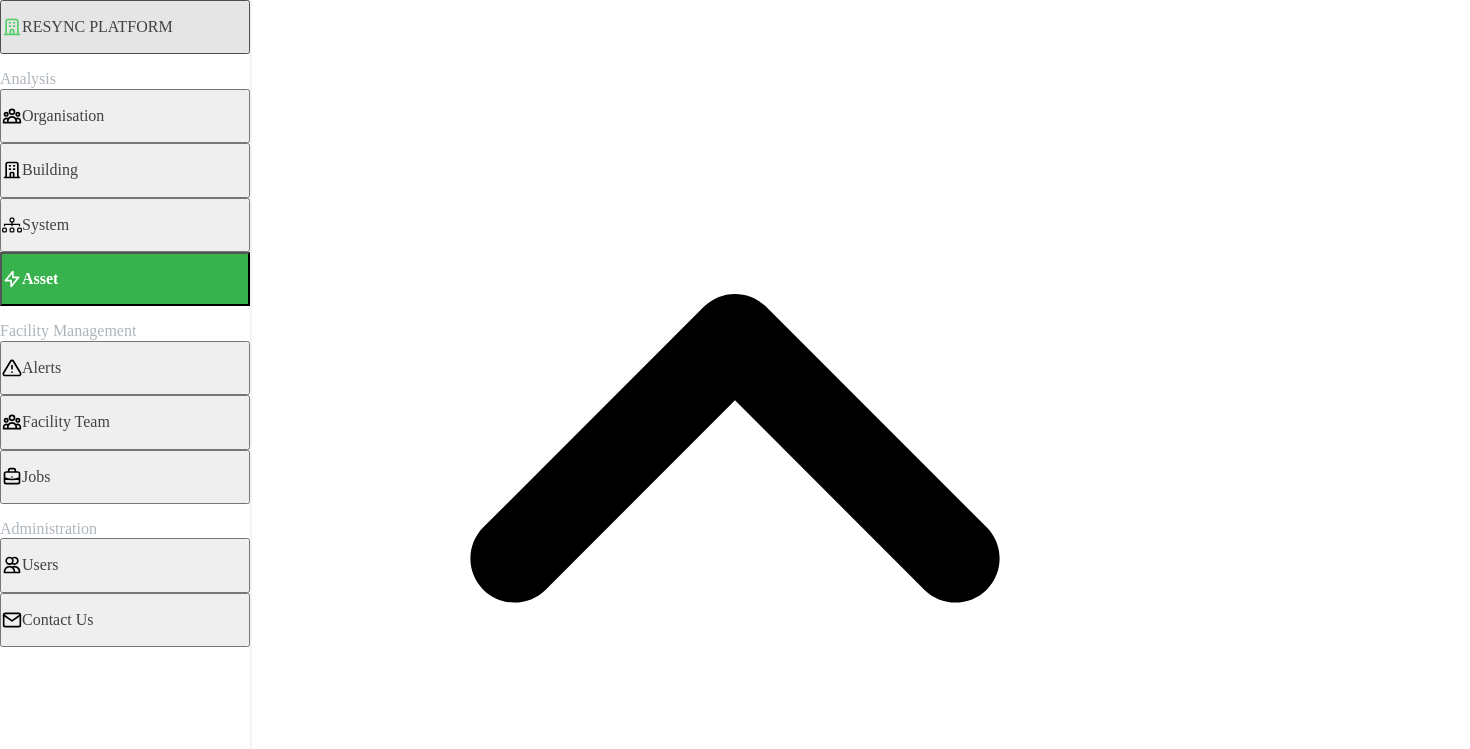 scroll, scrollTop: 262, scrollLeft: 0, axis: vertical 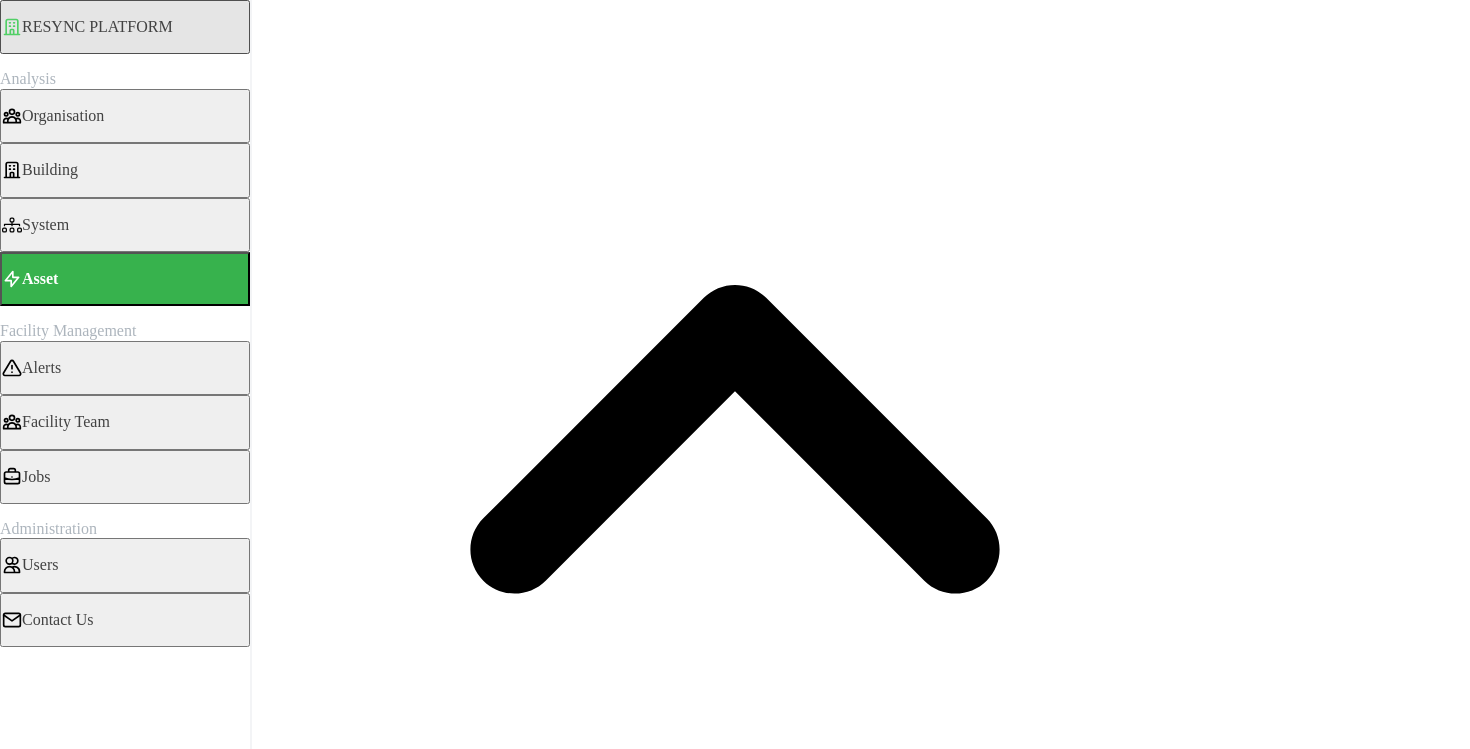 click on "Render chart" at bounding box center [76, 10778] 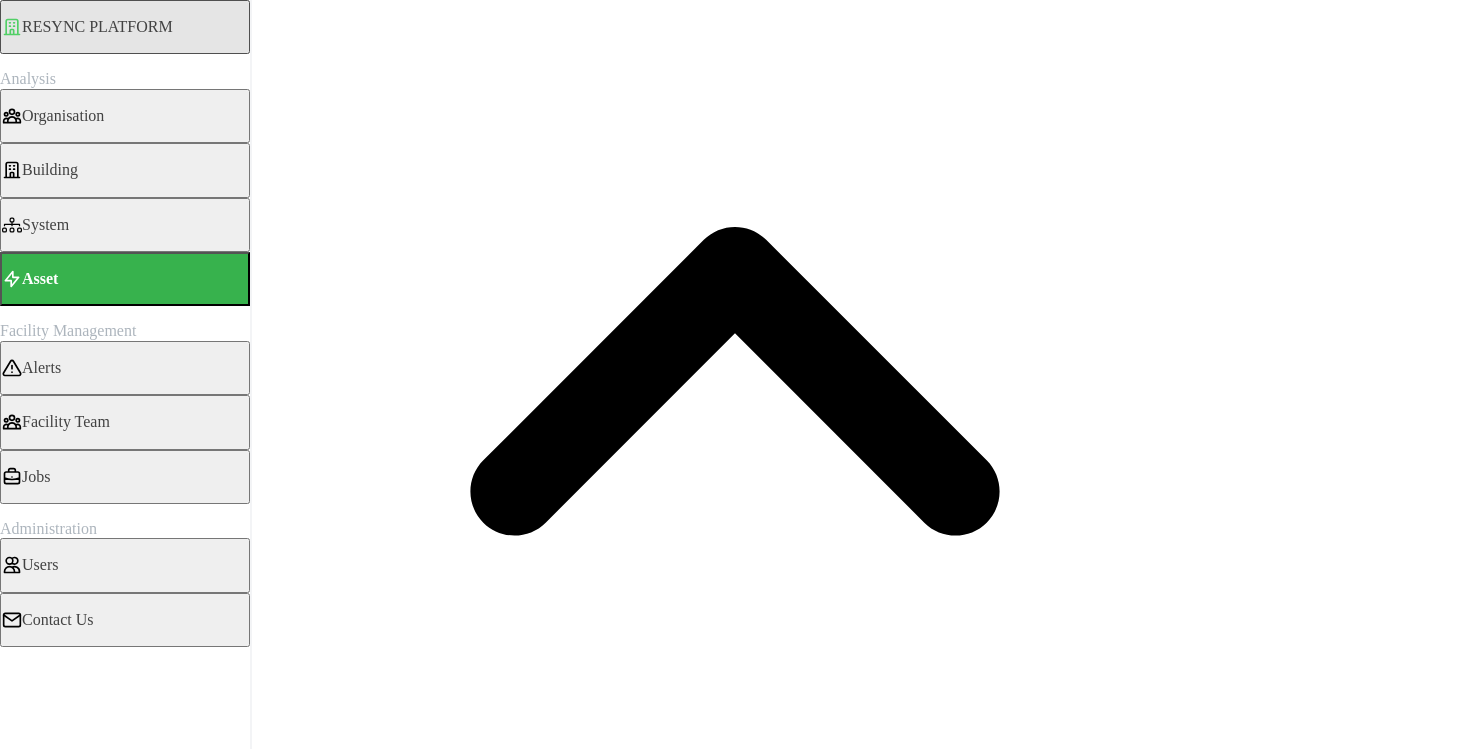 scroll, scrollTop: 239, scrollLeft: 0, axis: vertical 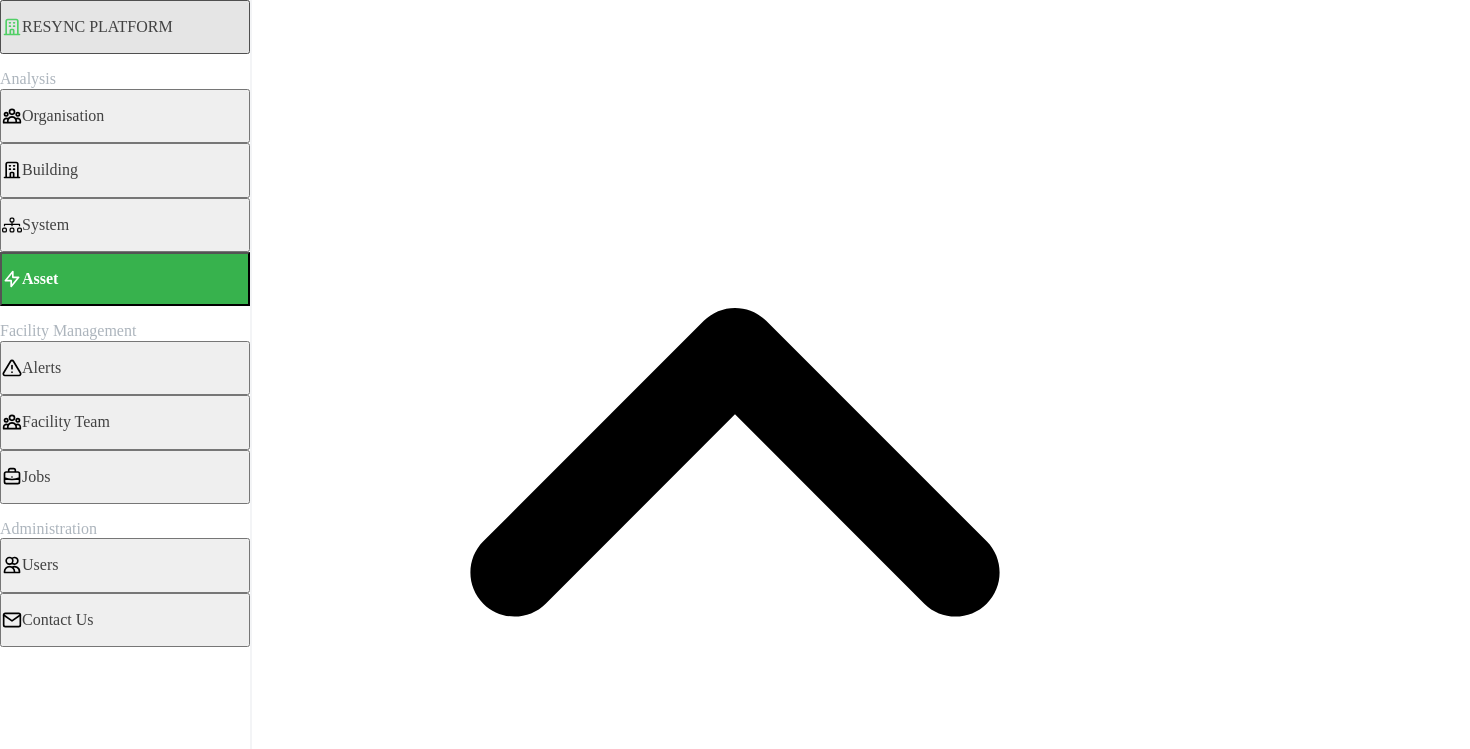 click on "5m 15m 1h 1D 1M" at bounding box center [735, 3273] 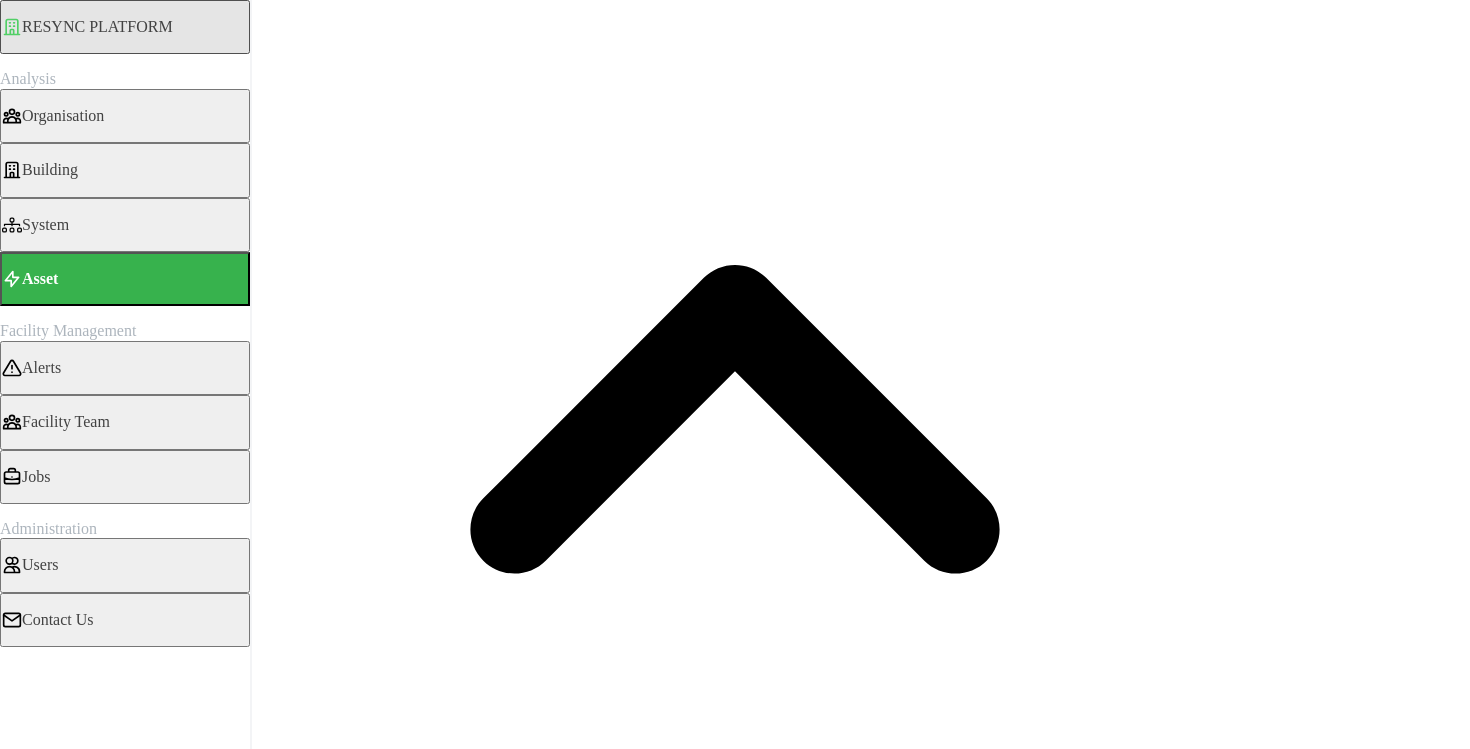 scroll, scrollTop: 202, scrollLeft: 0, axis: vertical 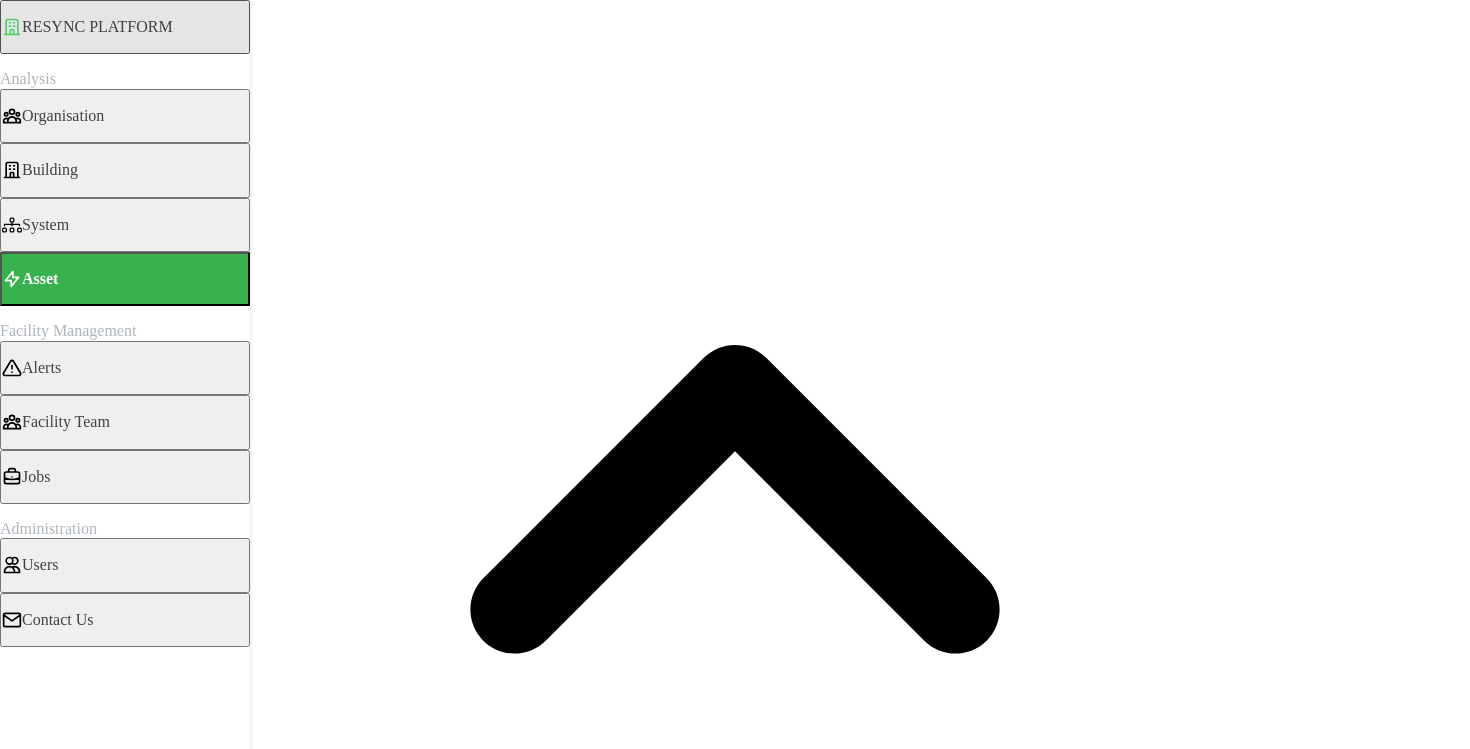 click on "15m" at bounding box center (27, 3291) 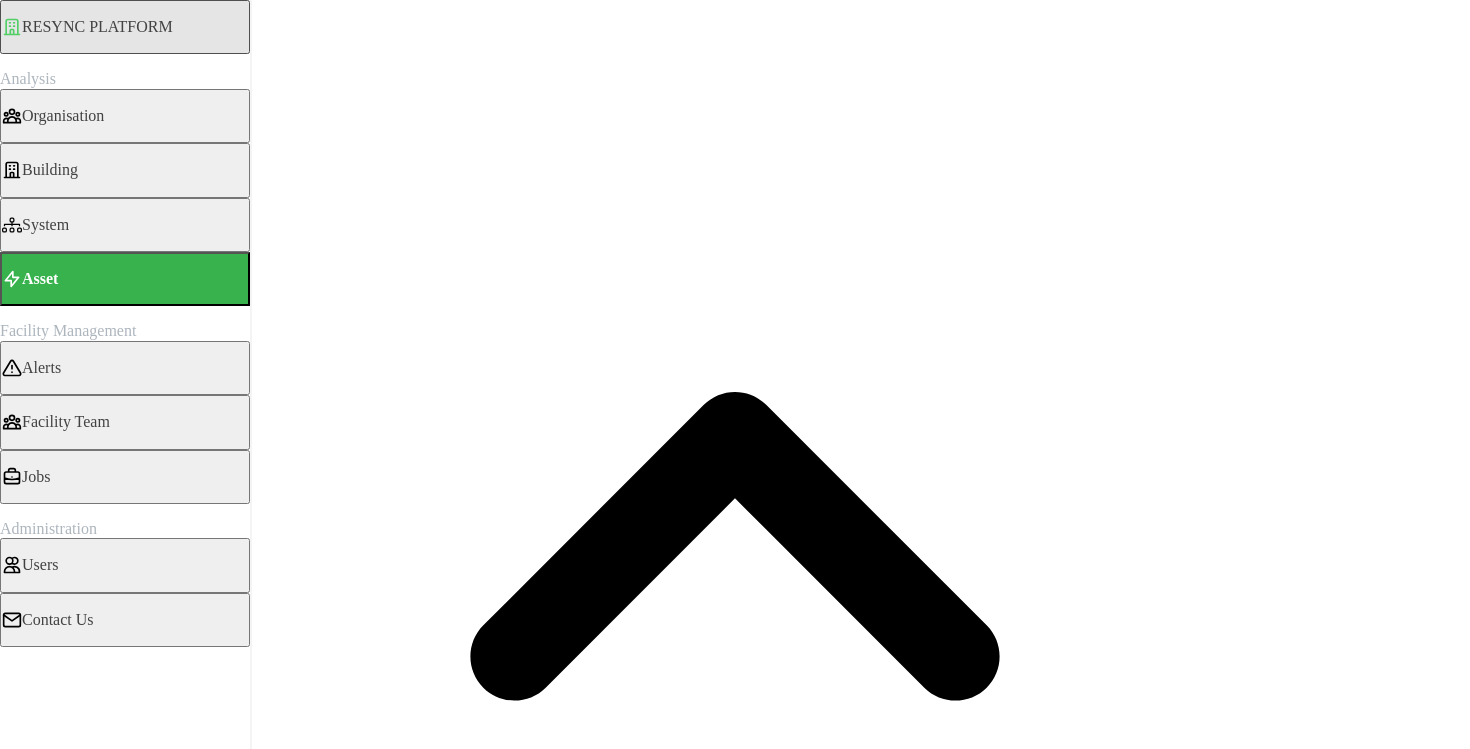 scroll, scrollTop: 97, scrollLeft: 0, axis: vertical 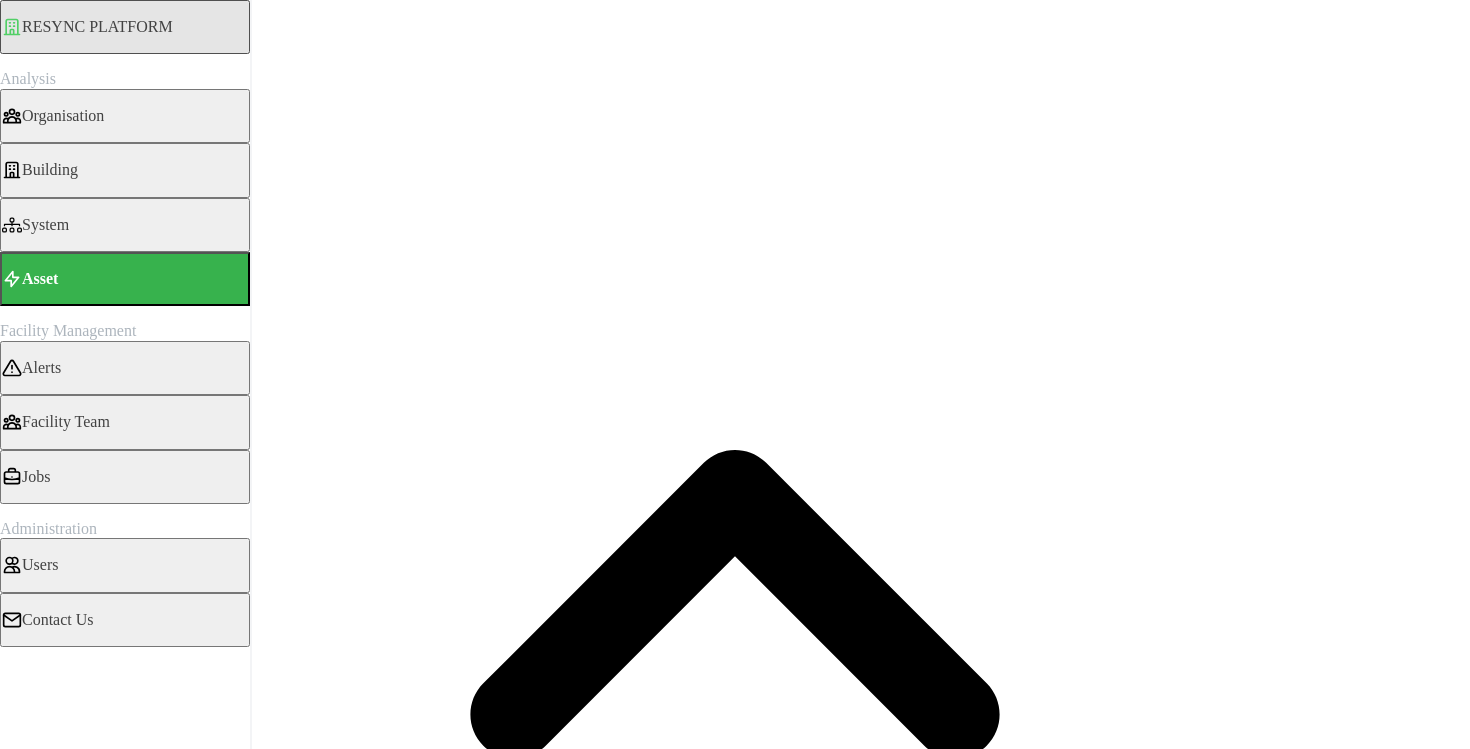 click on "15m" at bounding box center (27, 3396) 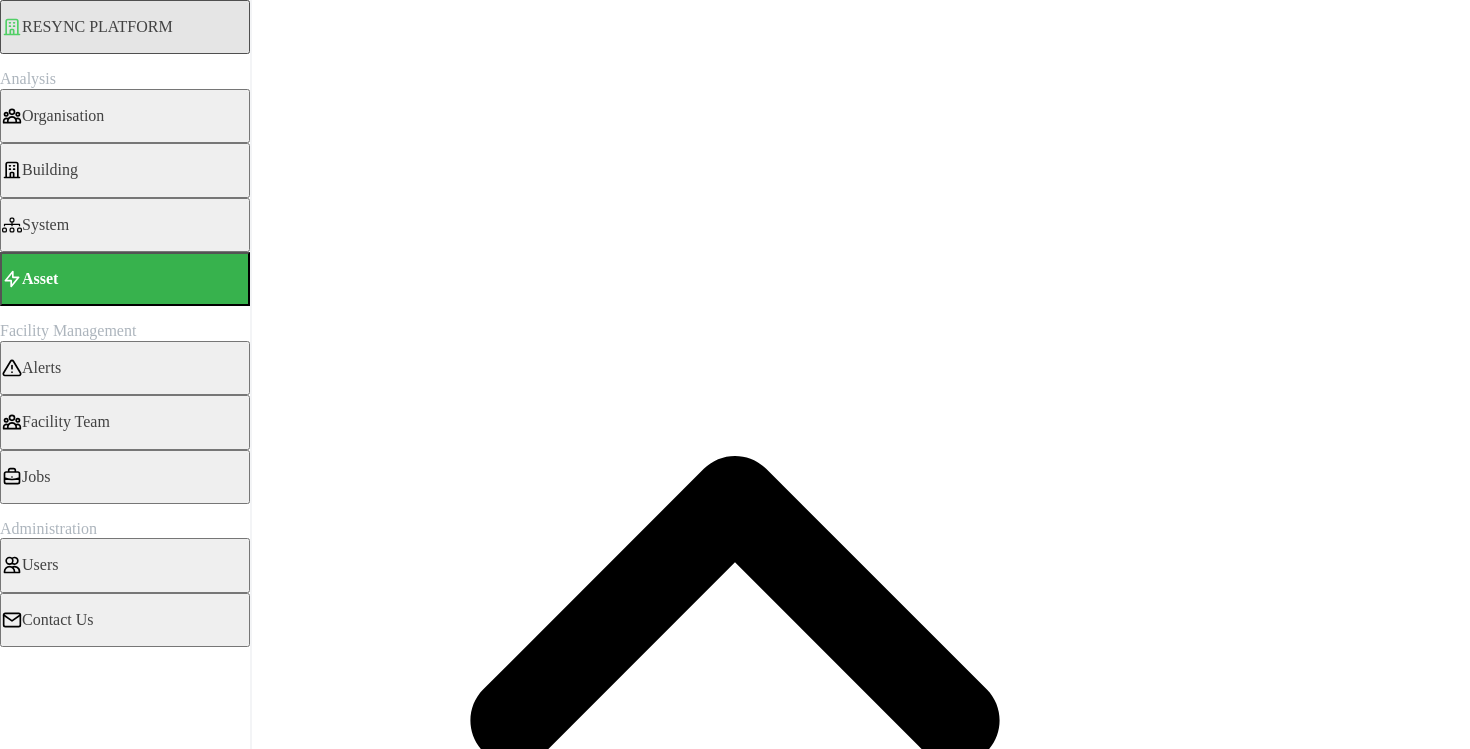 scroll, scrollTop: 62, scrollLeft: 0, axis: vertical 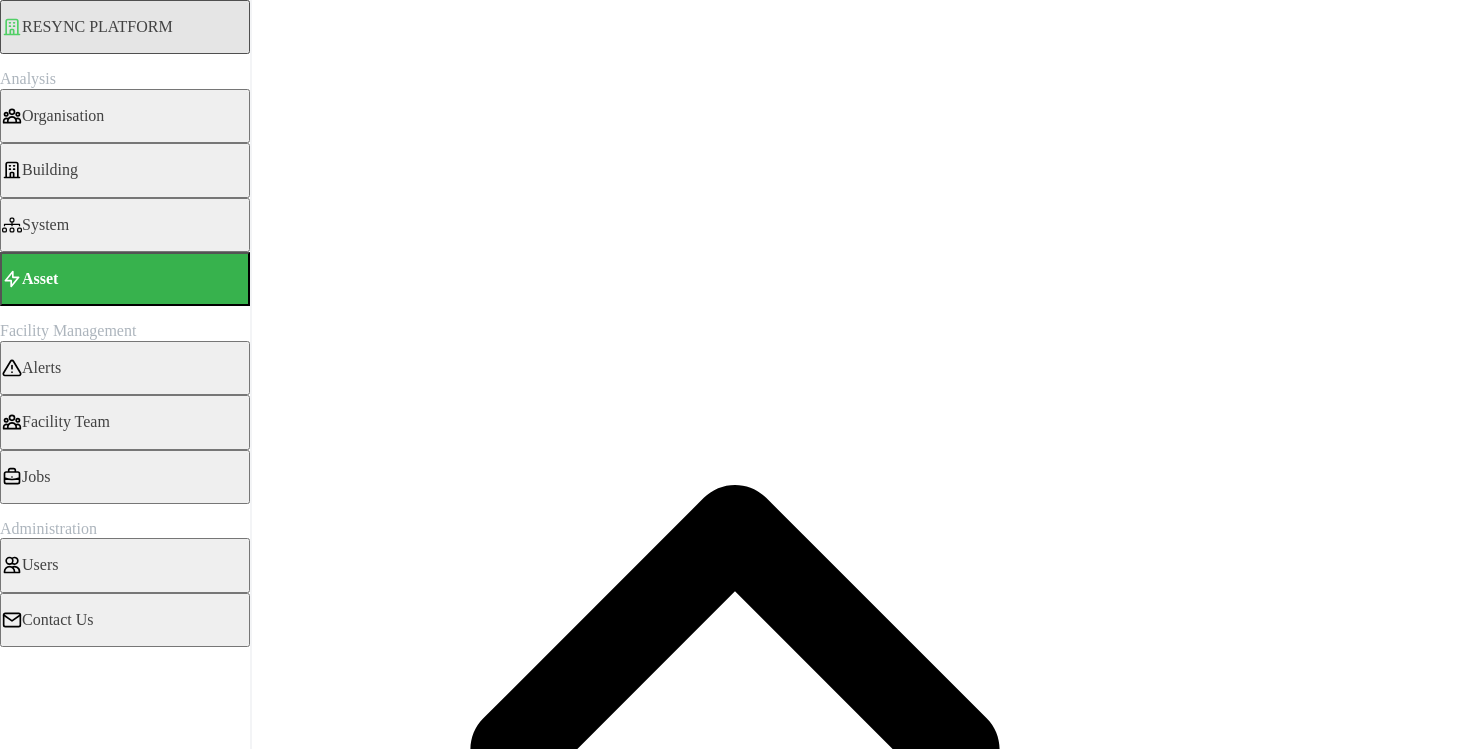 click on "15m" at bounding box center [27, 3431] 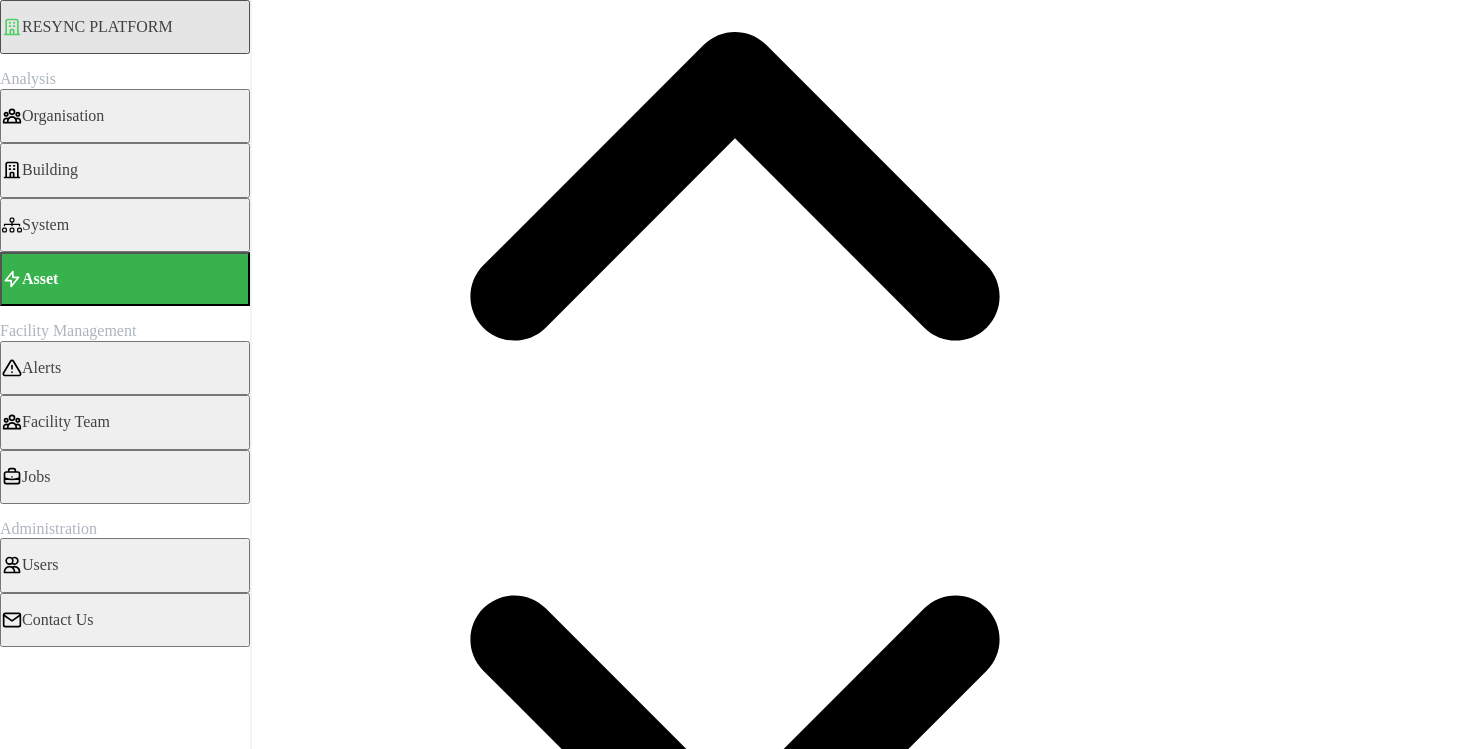 scroll, scrollTop: 529, scrollLeft: 0, axis: vertical 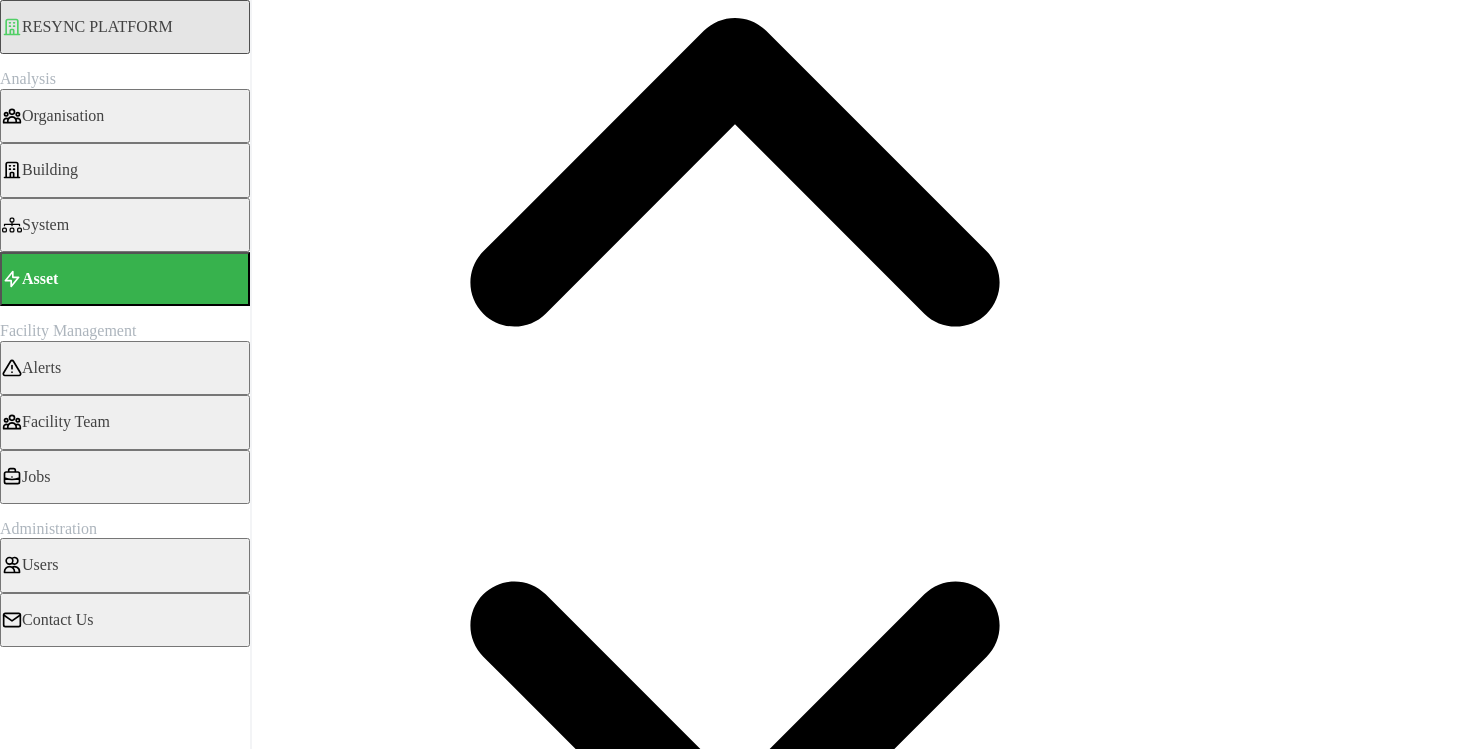 click on "Render chart" at bounding box center (76, 10511) 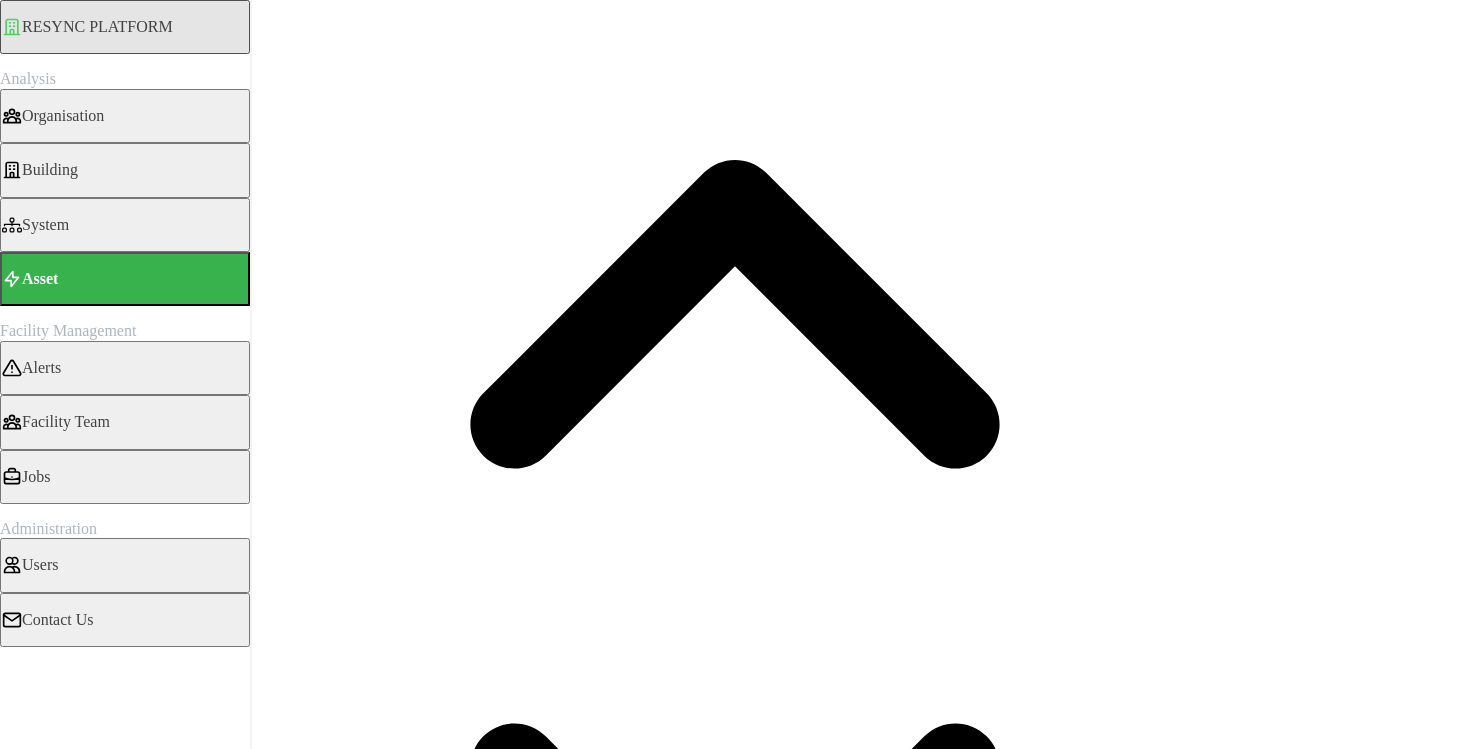 scroll, scrollTop: 298, scrollLeft: 0, axis: vertical 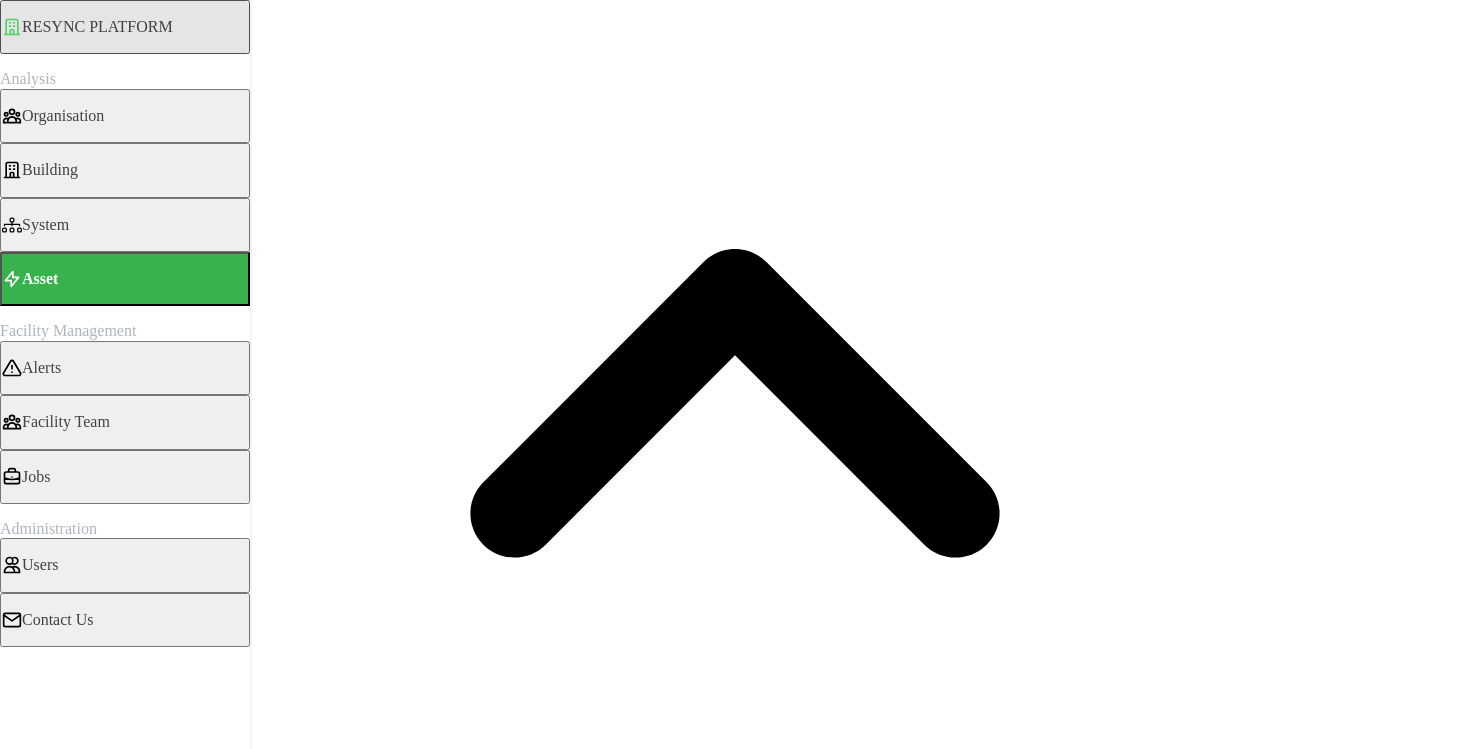 click on "15m" at bounding box center [27, 3195] 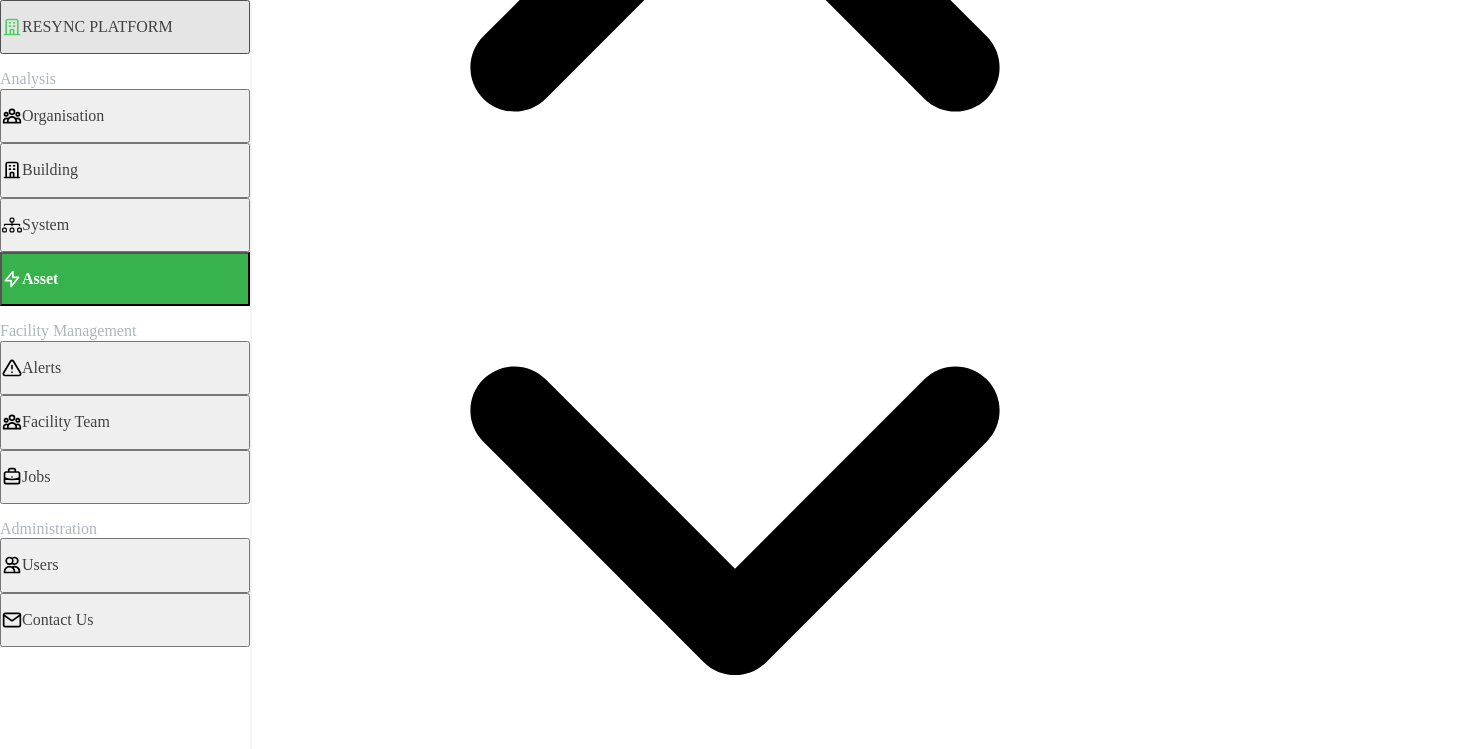 scroll, scrollTop: 0, scrollLeft: 0, axis: both 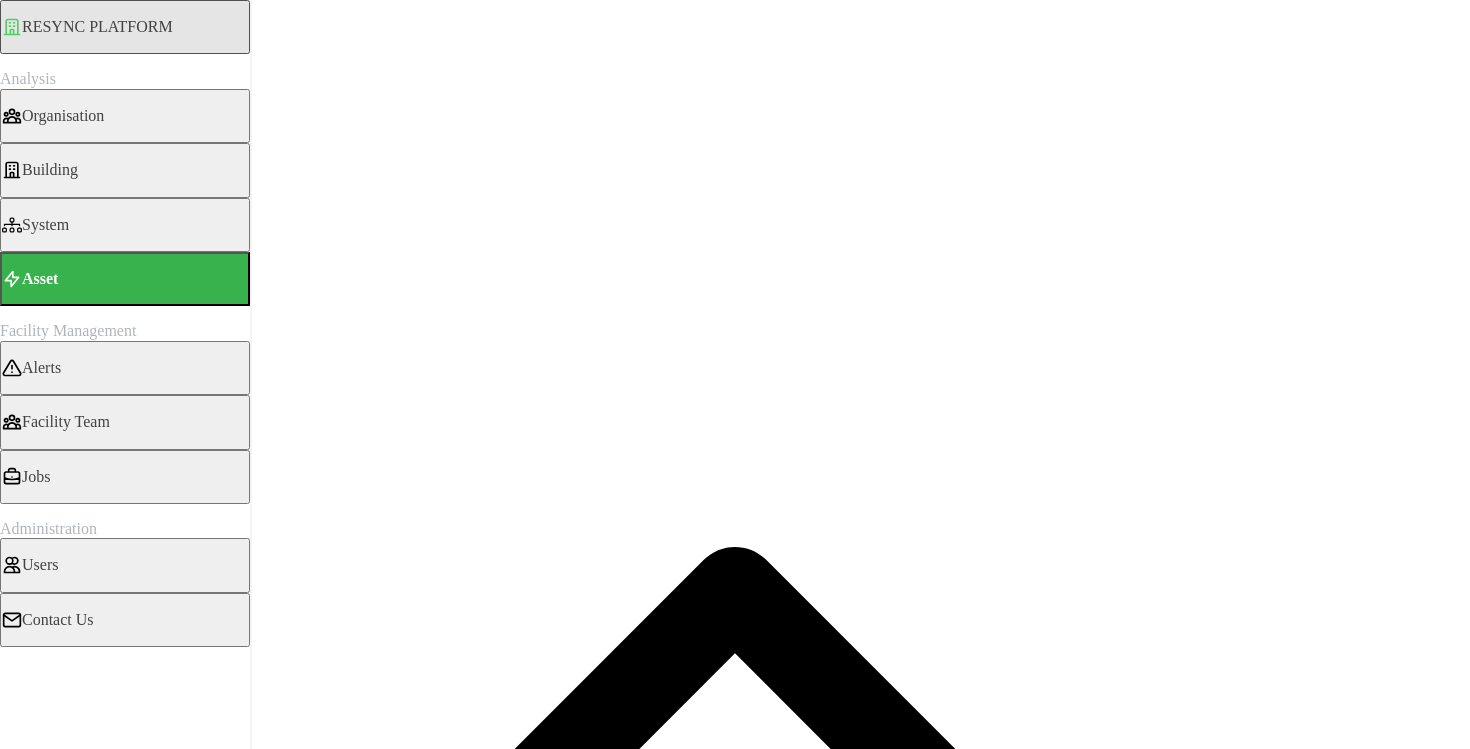 click on "15m" at bounding box center [27, 3493] 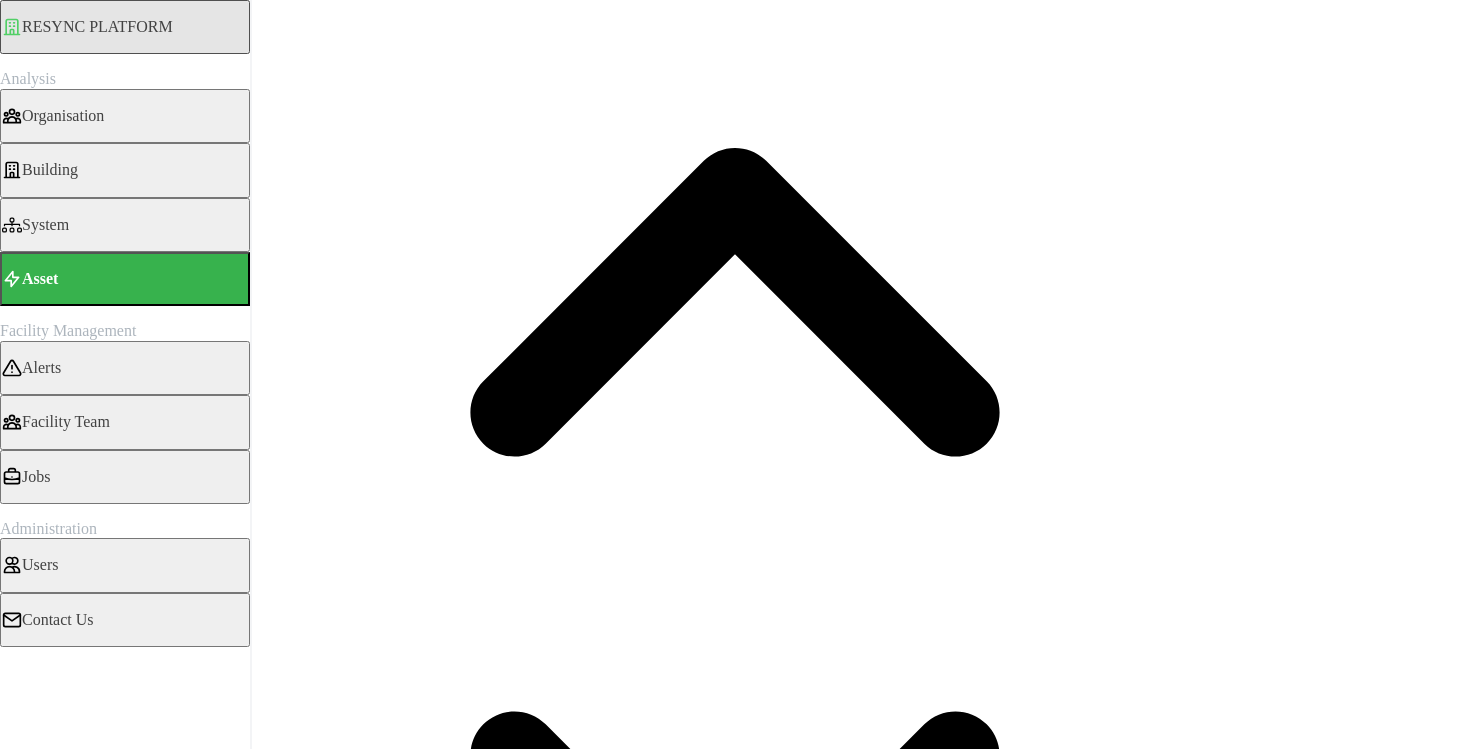 scroll, scrollTop: 400, scrollLeft: 0, axis: vertical 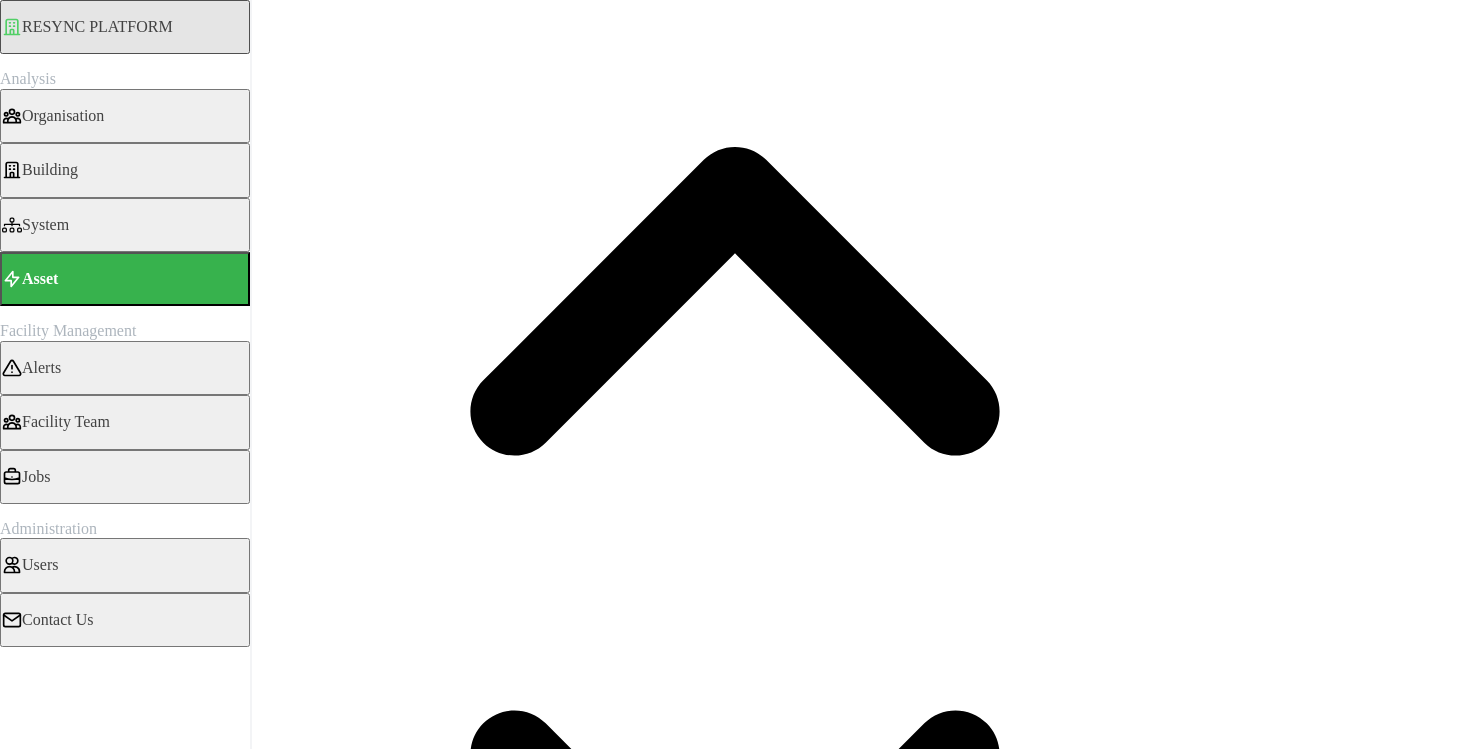 click on "Render chart" at bounding box center [76, 10640] 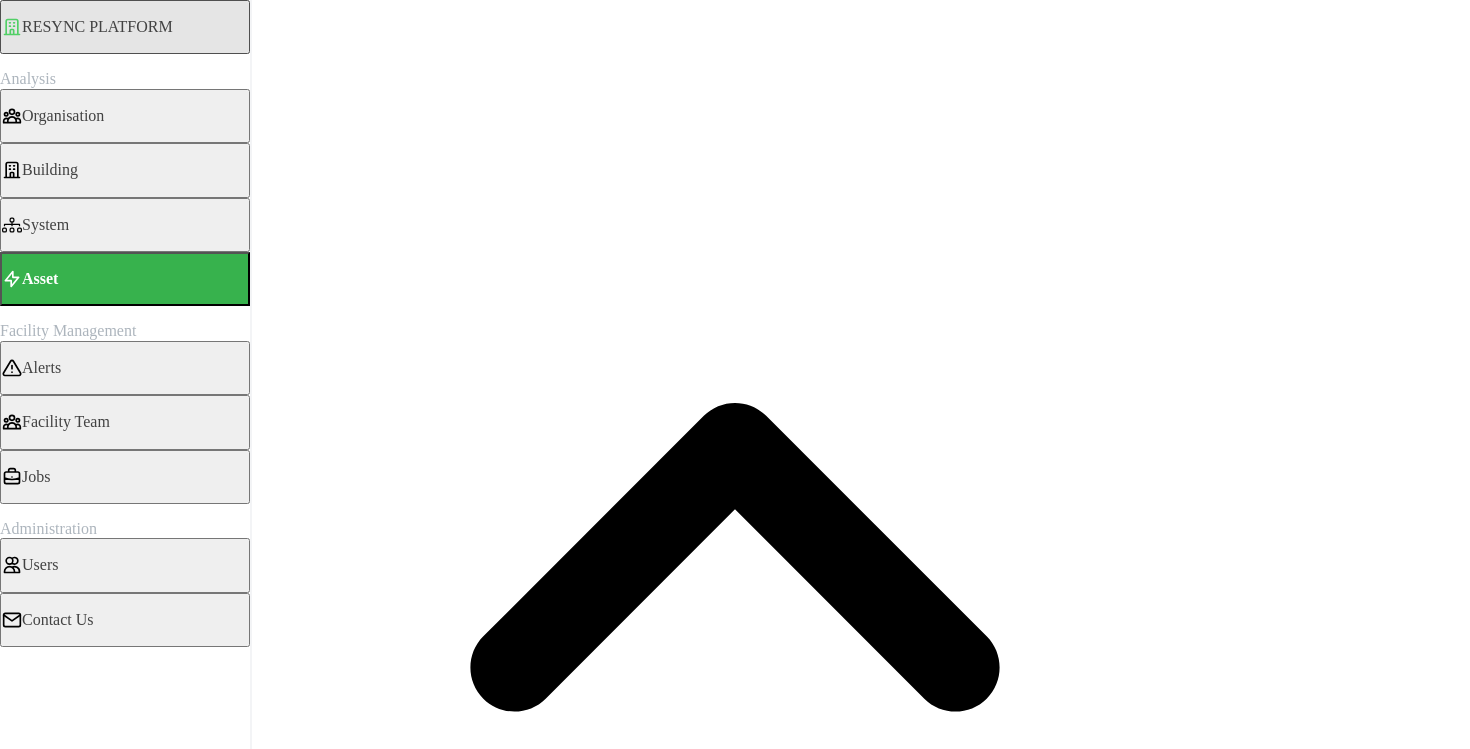 scroll, scrollTop: 0, scrollLeft: 0, axis: both 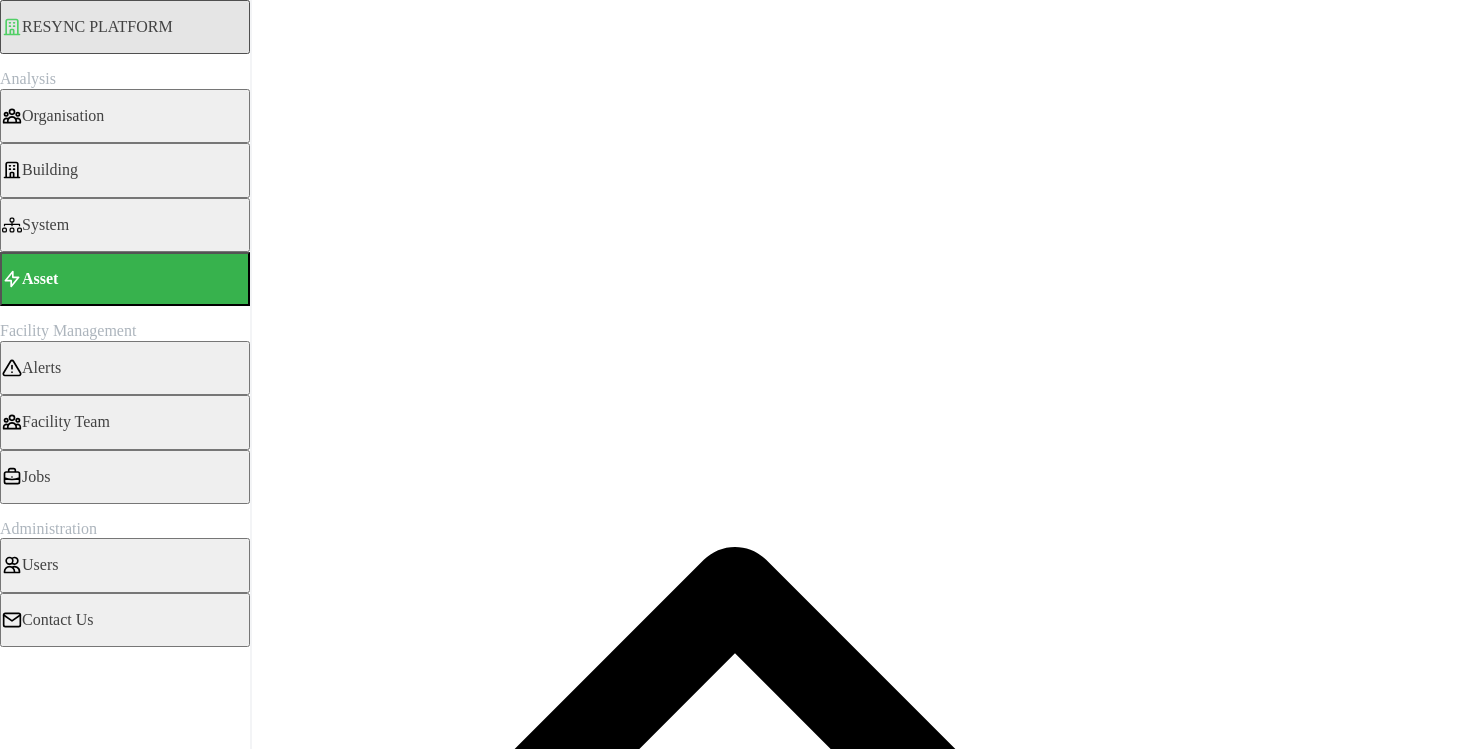 click on "15m" at bounding box center (27, 3493) 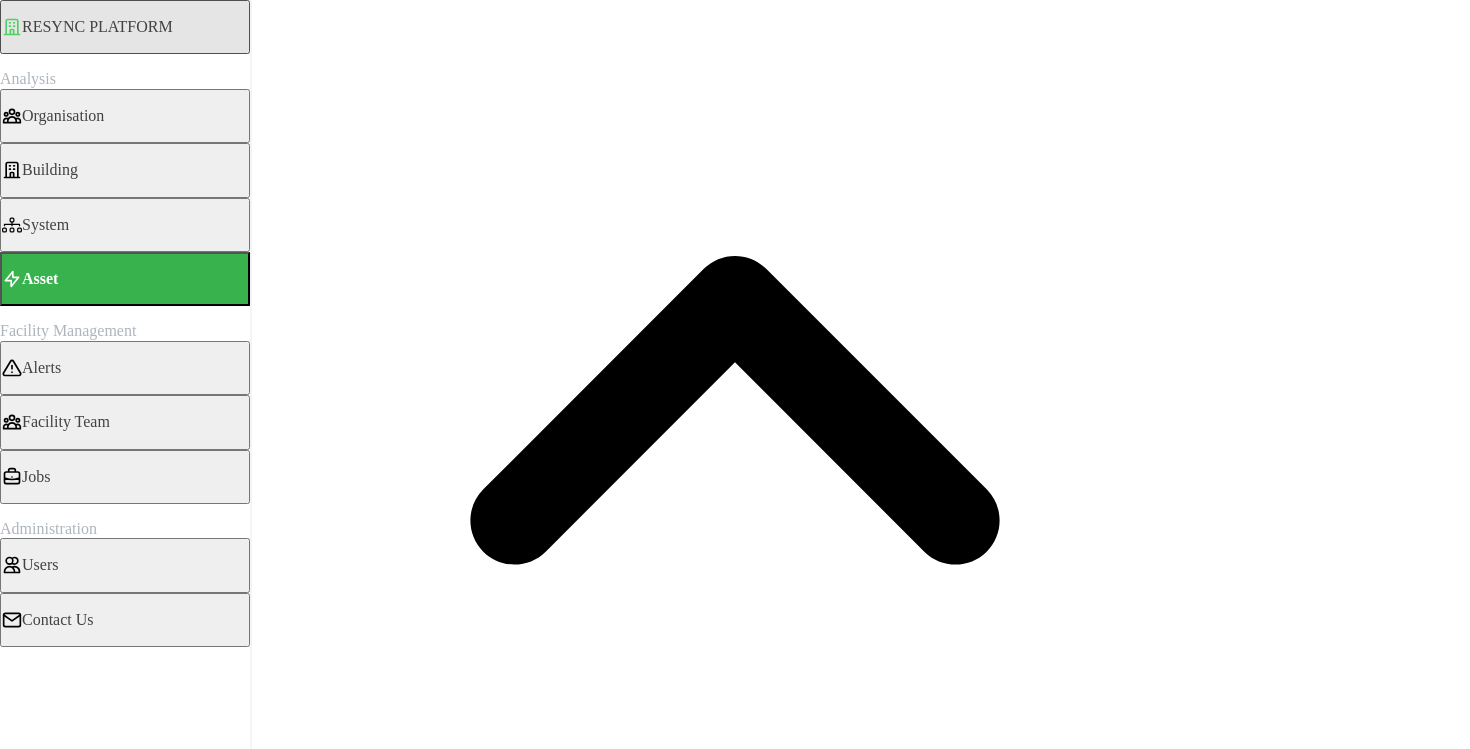 scroll, scrollTop: 319, scrollLeft: 0, axis: vertical 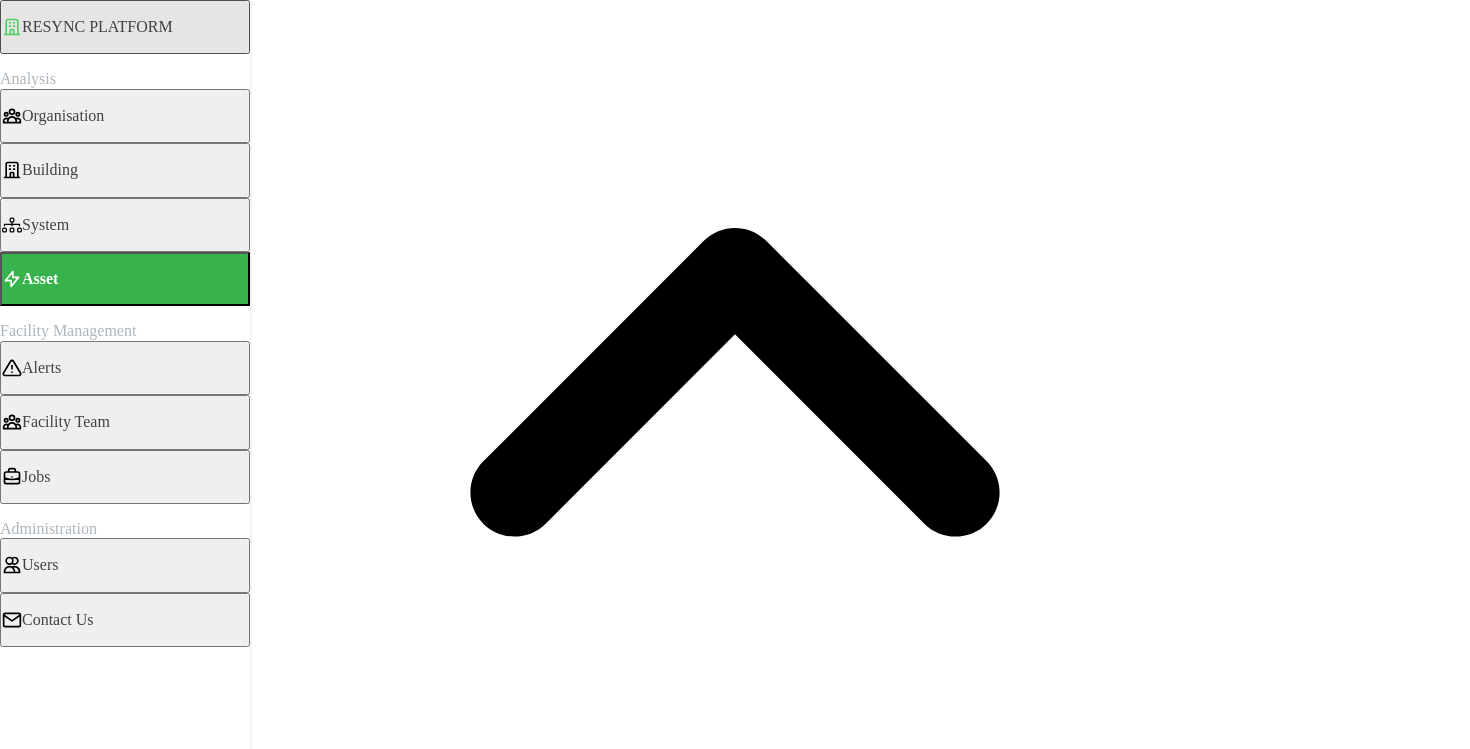 click on "Resolution 5m 15m 1h 1D 1M Recommended Metrics Electrical Energy Usage Sensor absolute (Phase ABC) Metric Static Pressure Setpoint Static Pressure Sensor *You can only select a maximum of 5 metrics Chart type Line chart Date Range [DATE] - [DATE] Y Axis Primary X Axis Primary Add secondary query Render chart" at bounding box center (735, 6936) 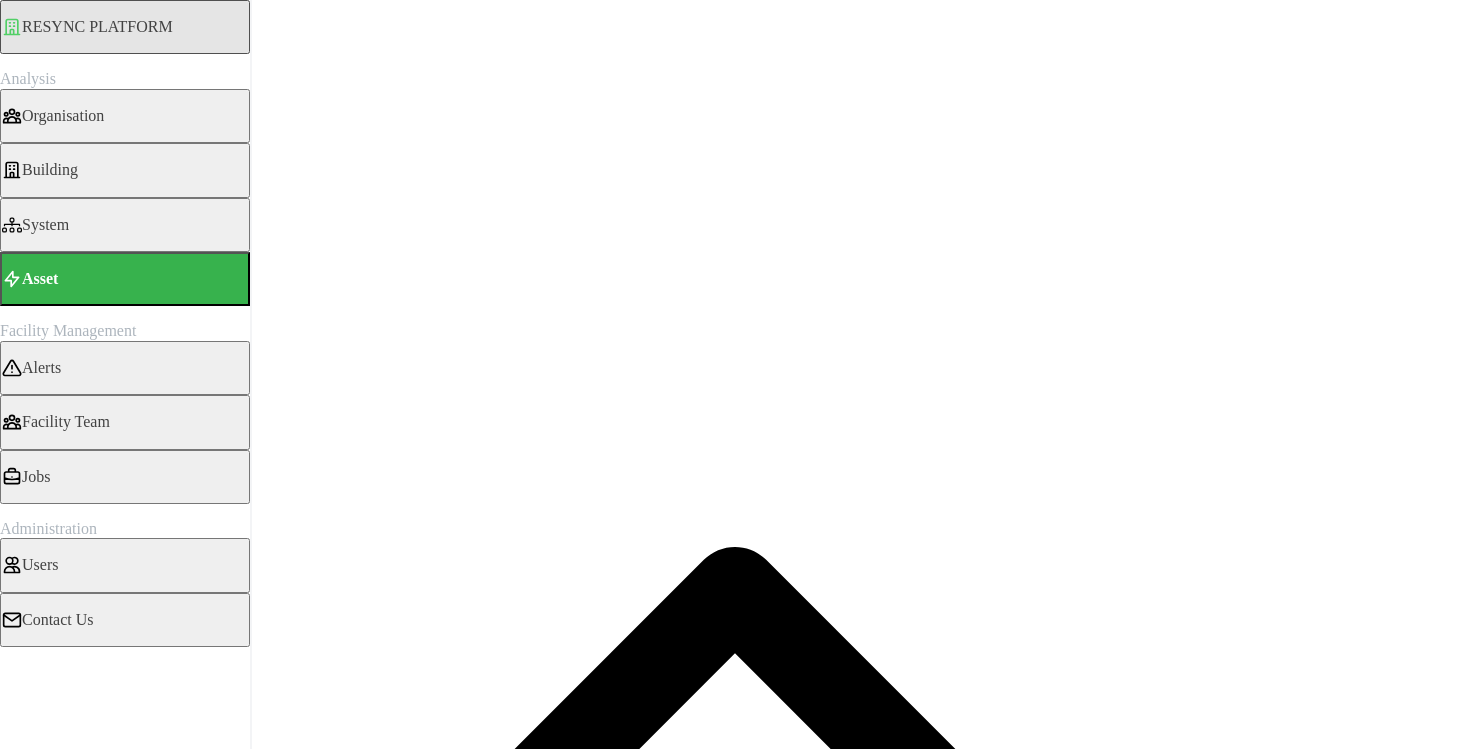 scroll, scrollTop: 0, scrollLeft: 0, axis: both 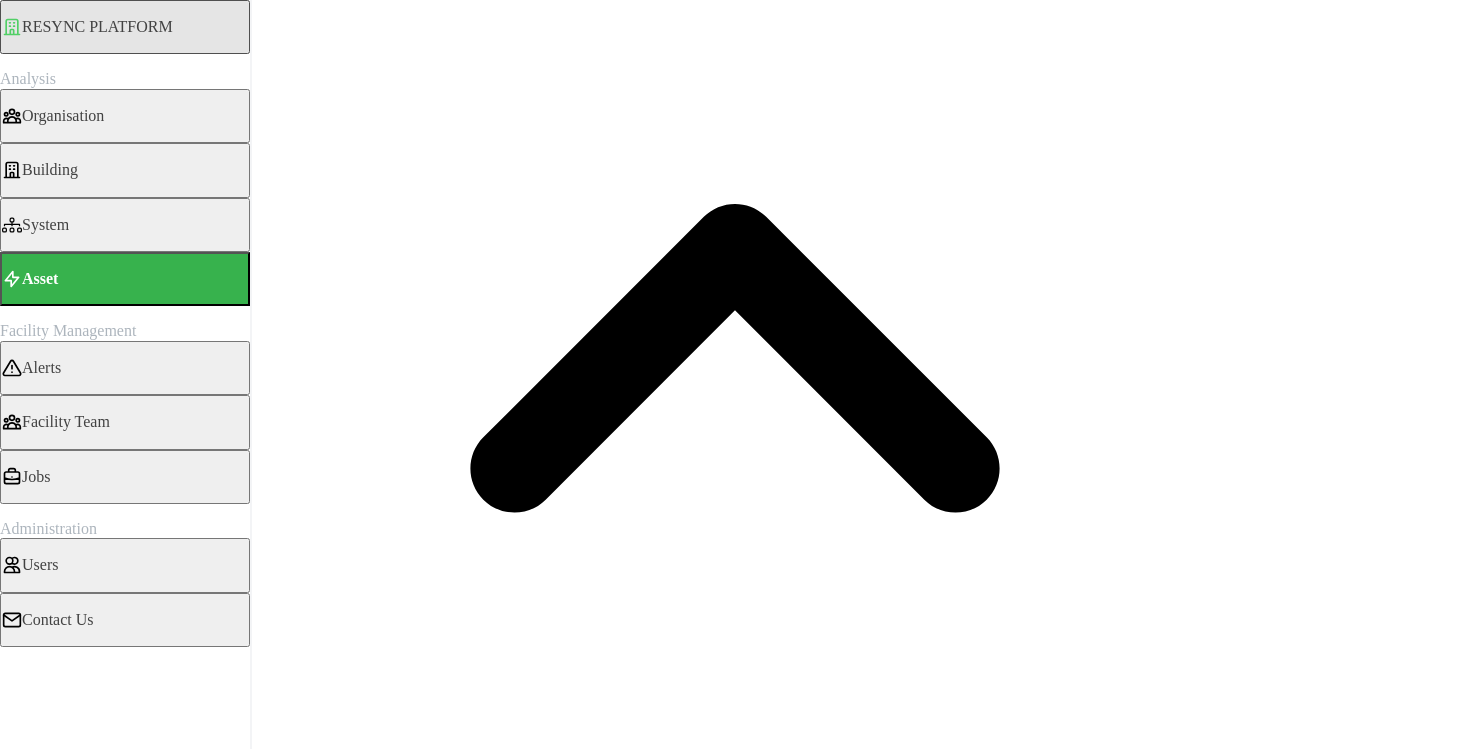 click on "Render chart" at bounding box center (76, 10697) 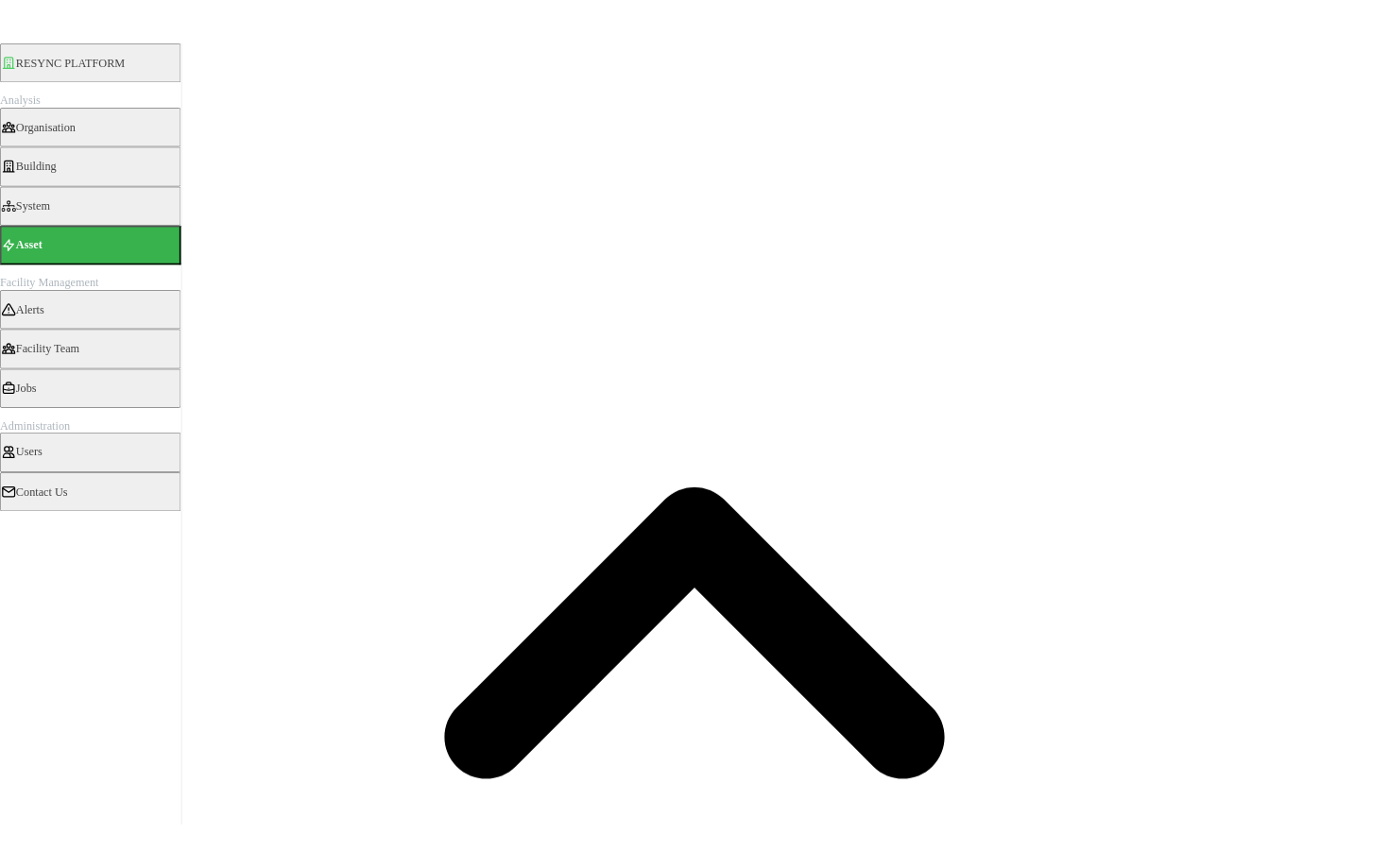 scroll, scrollTop: 0, scrollLeft: 0, axis: both 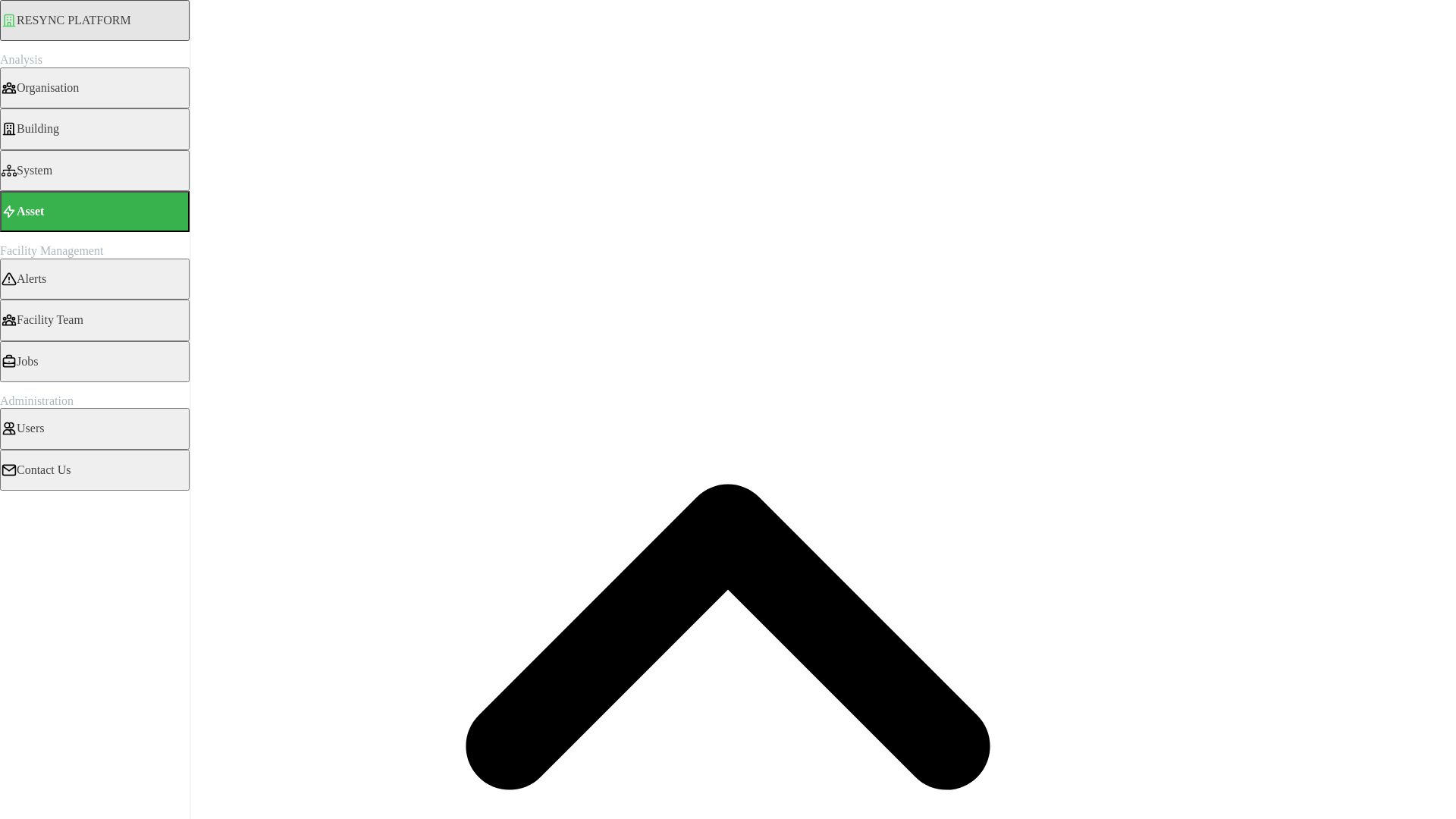 click on "Building" at bounding box center (95, 129) 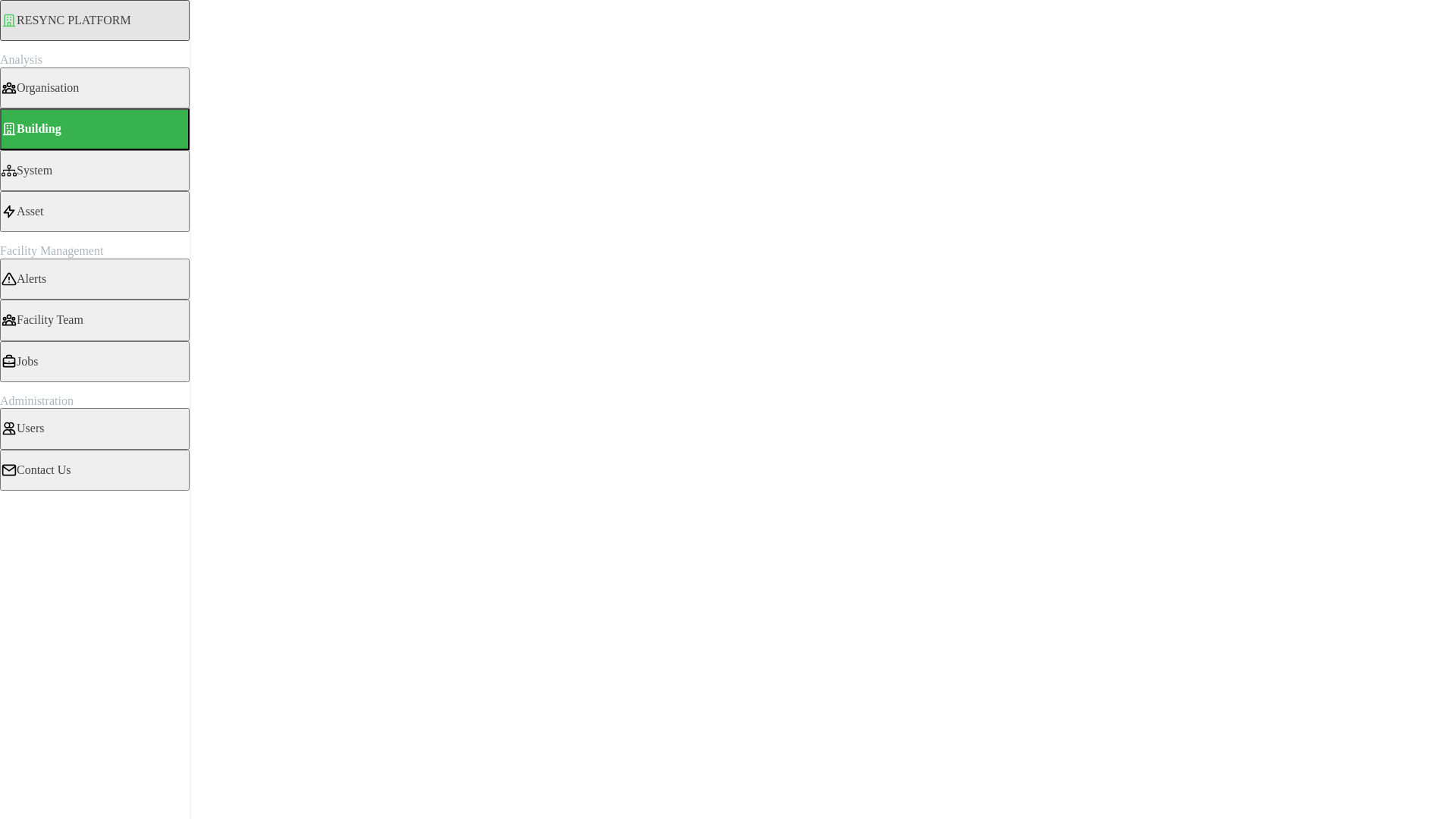 click on "System" at bounding box center (95, 171) 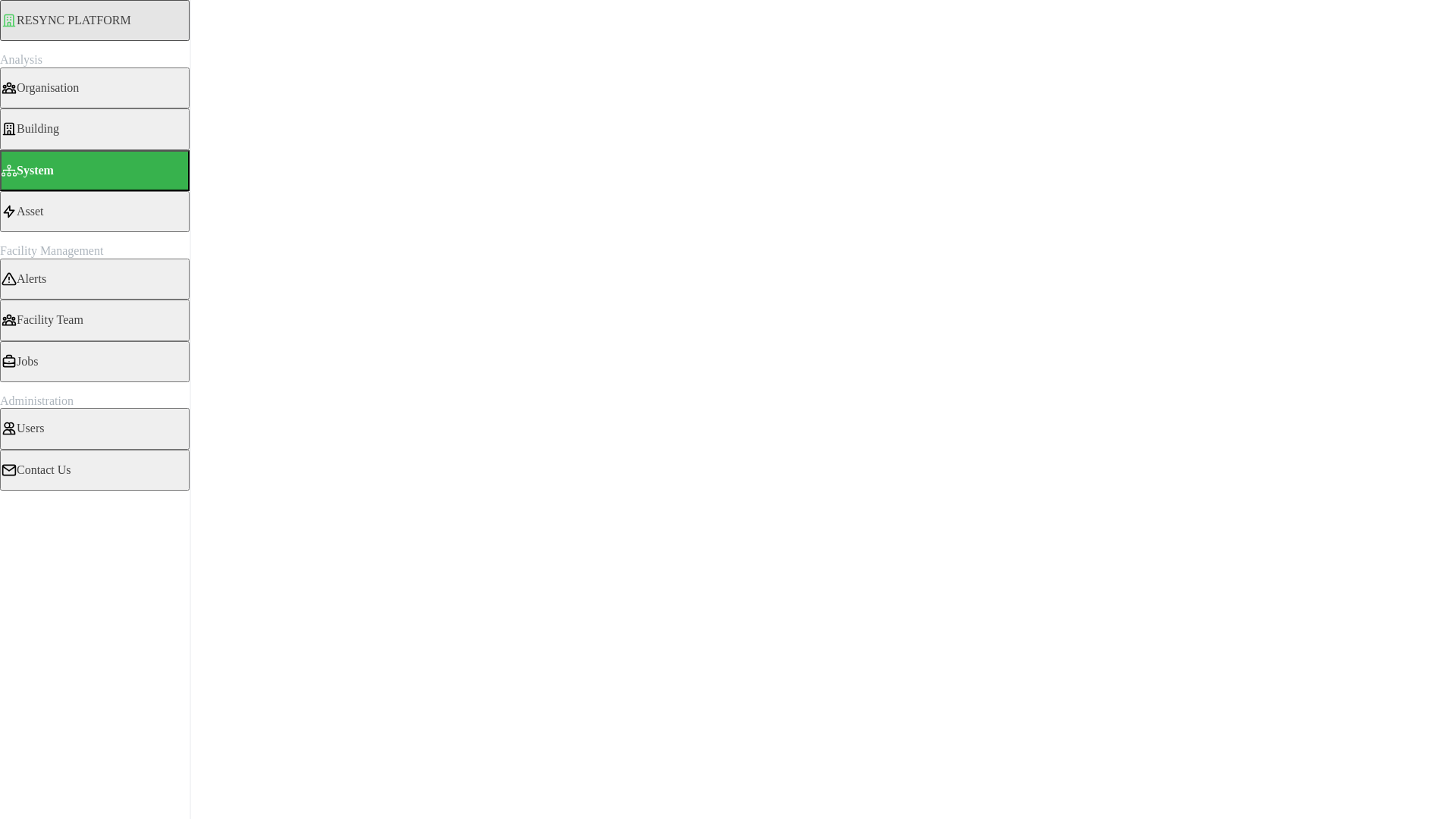 click on "Select location" at bounding box center (728, 221) 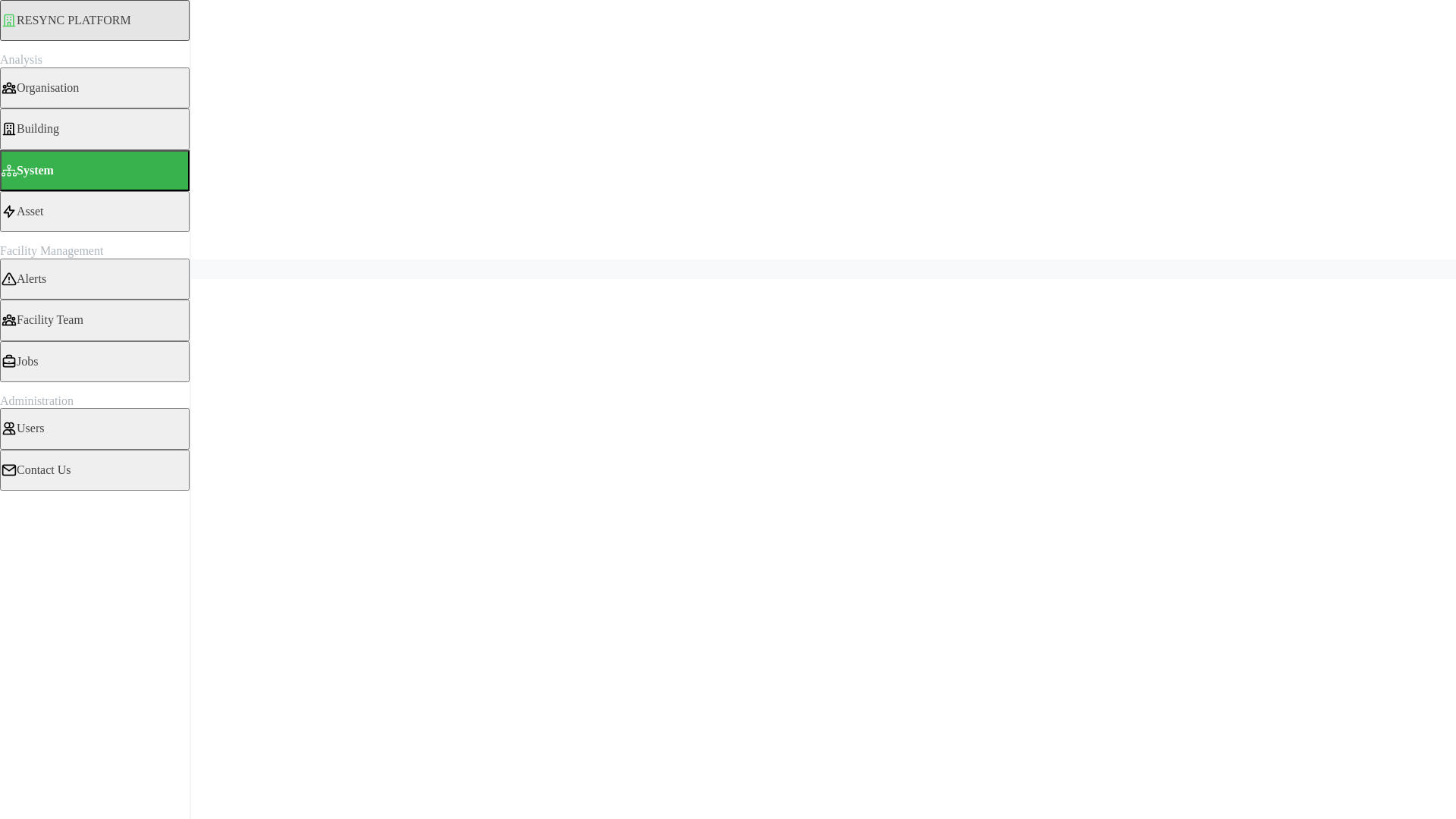 click at bounding box center (6, 267) 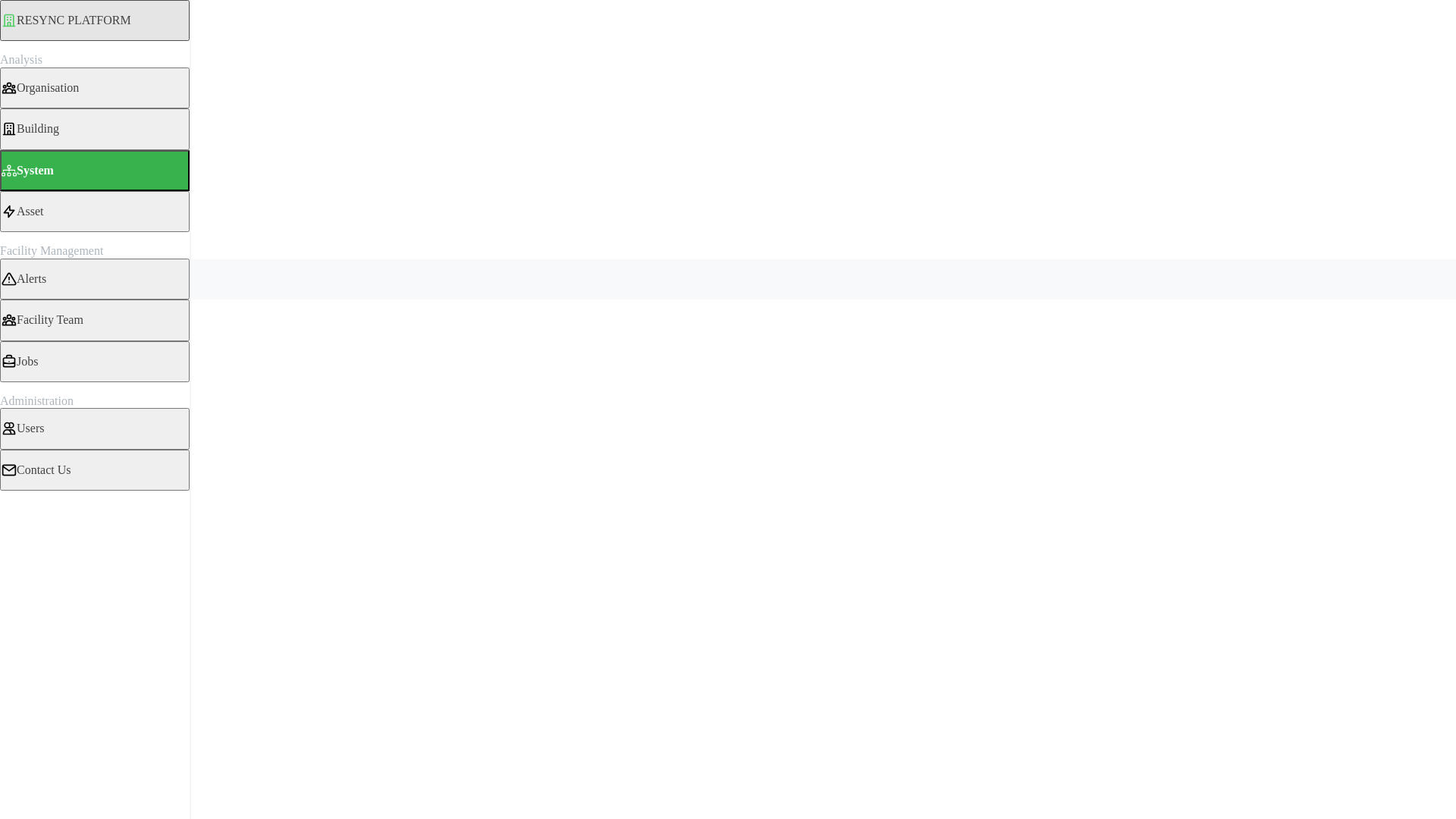 click at bounding box center (18, 290) 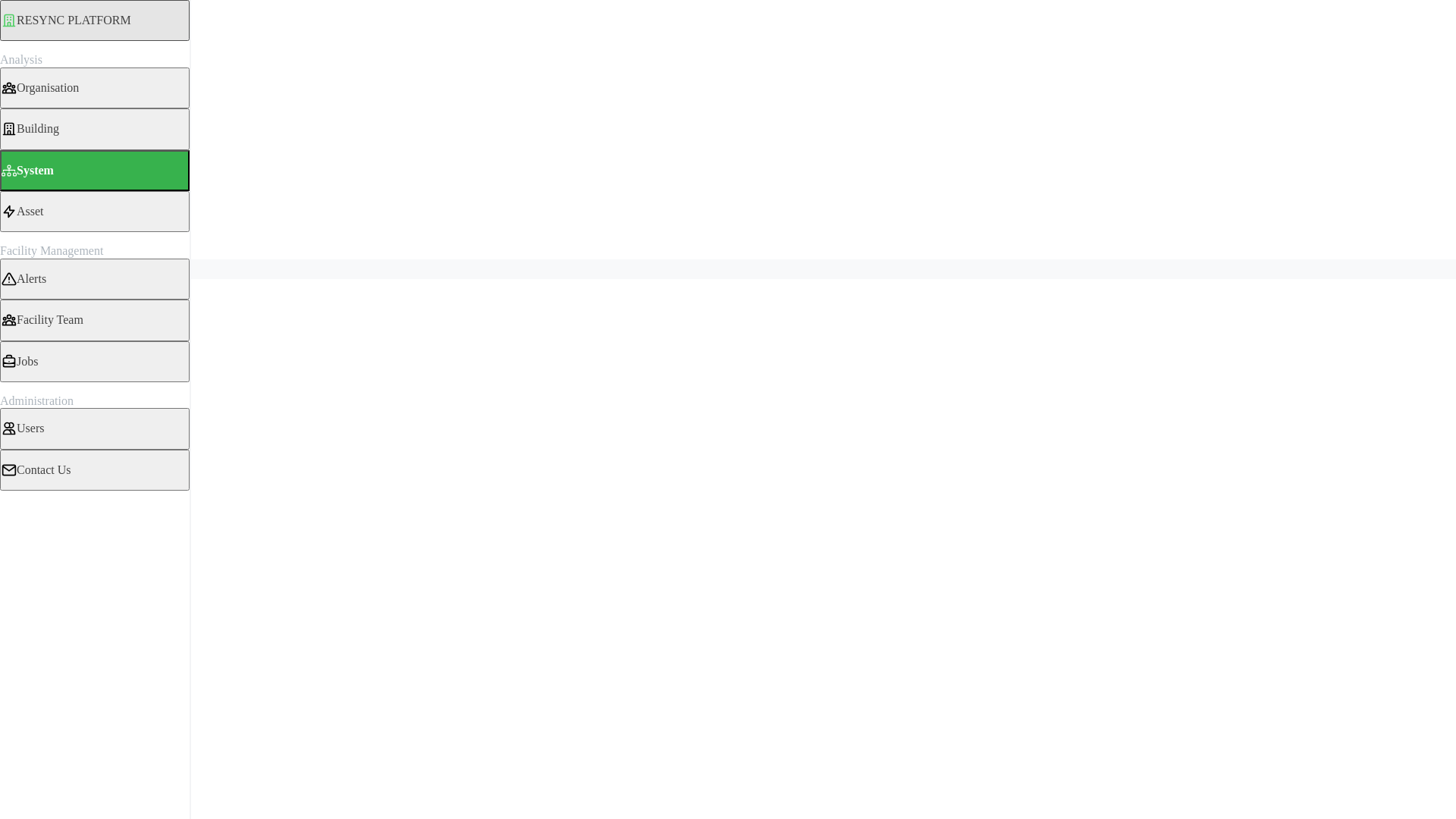 click on "2 locations selected Office Tower Level B1 Level 01 Level 02 Level 03 Level 04 Level 05 Level 06 Level 07 Level 08 Level 09 Level 10 Level 11 Level 11M Level 12 Level 13 Level 14 Level 15 Level 16 Level 17 Level 18 Level 19 Level 20 Level 21M Level 22 Level 23 Level 24 Level 25 Level 26 Level 27 Level 28 Level 29 Level 30 Level 31 Level 32 Level 32M Level 33 Level 34 Level 35 Level 36 Energy Consumption Chart Data displayed below reflects the latest information and won't change with date adjustments. Air Handling Unit" at bounding box center (728, 875) 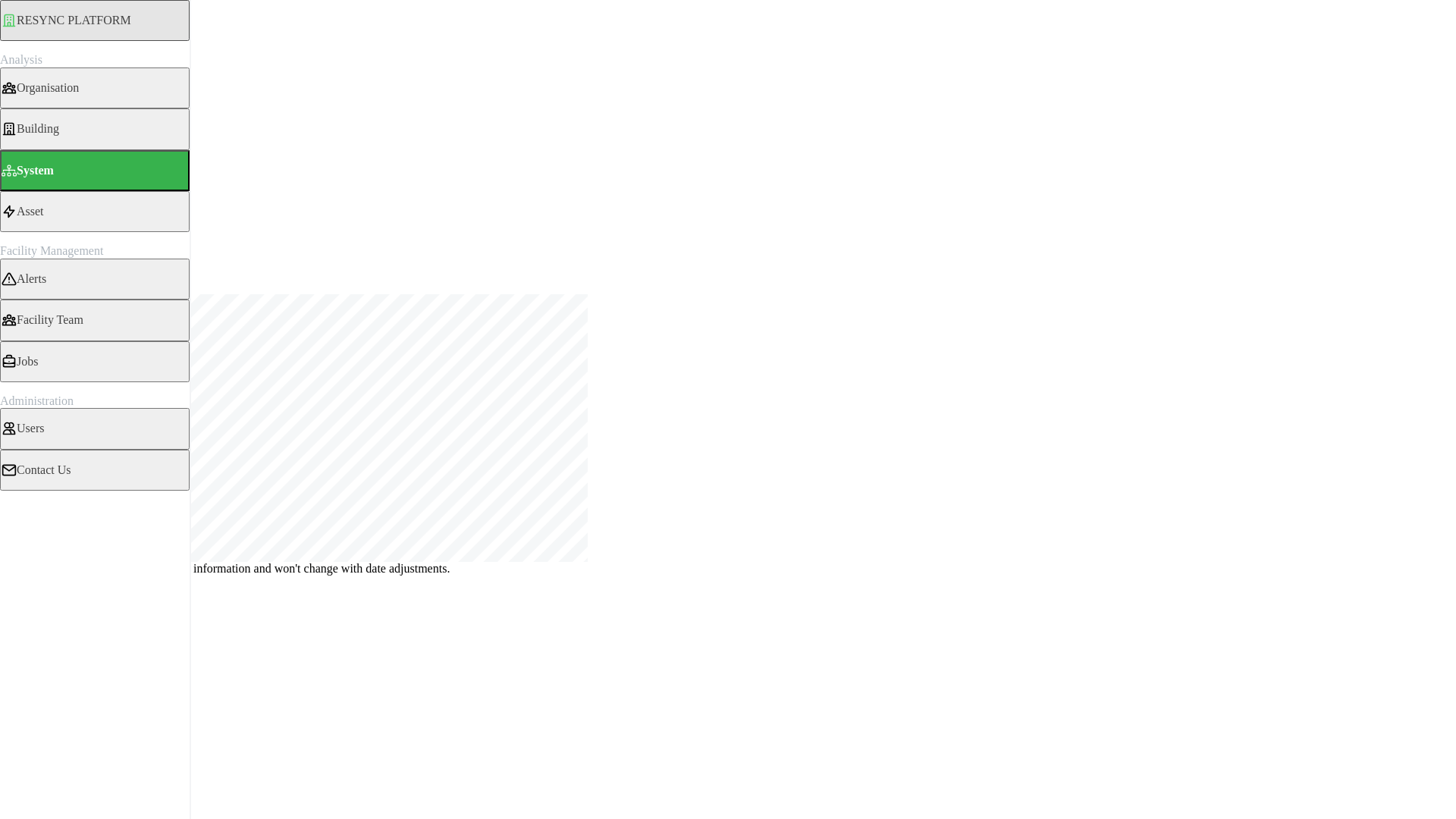 click on "2 locations selected" at bounding box center [728, 221] 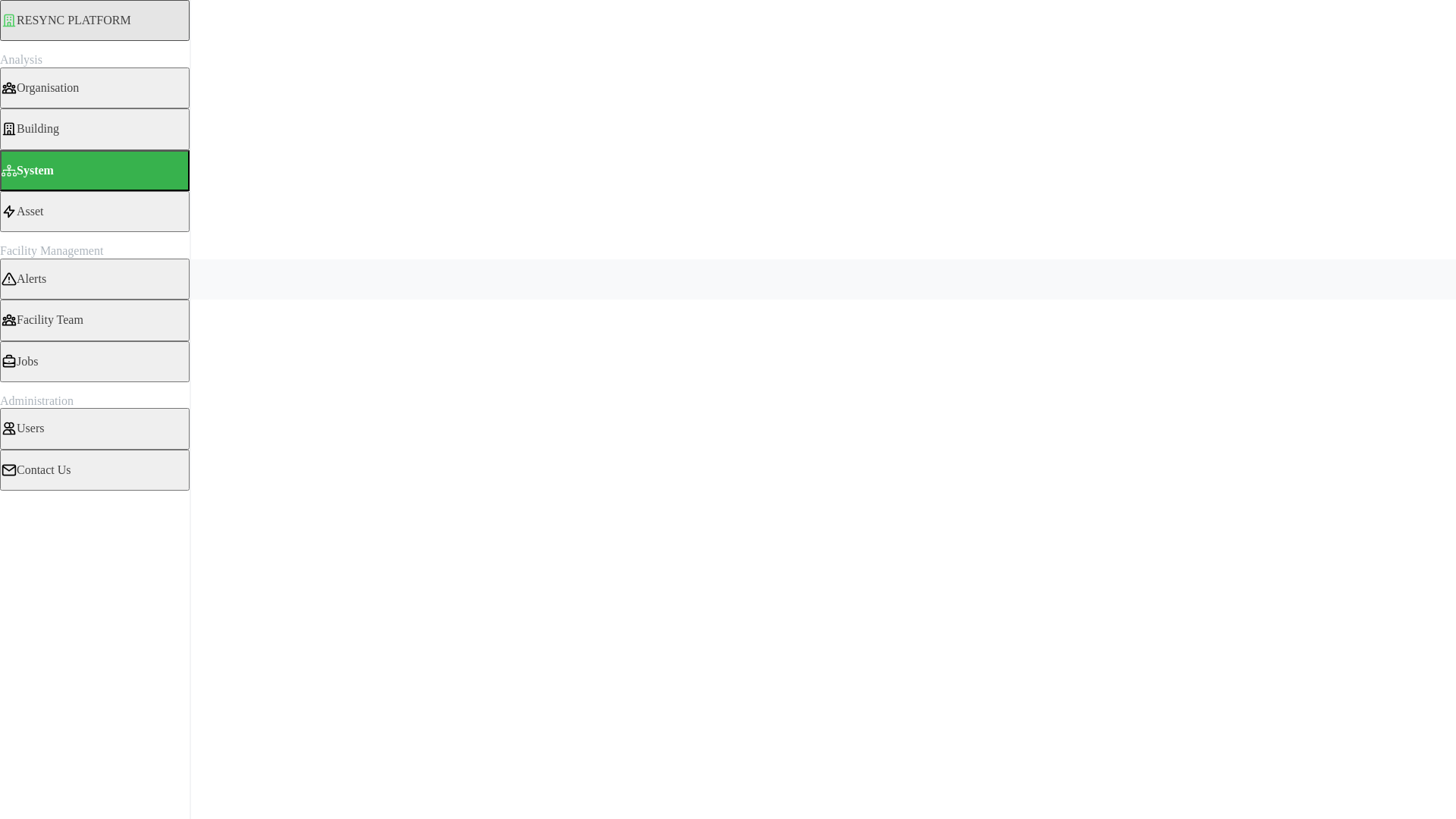 click at bounding box center (18, 290) 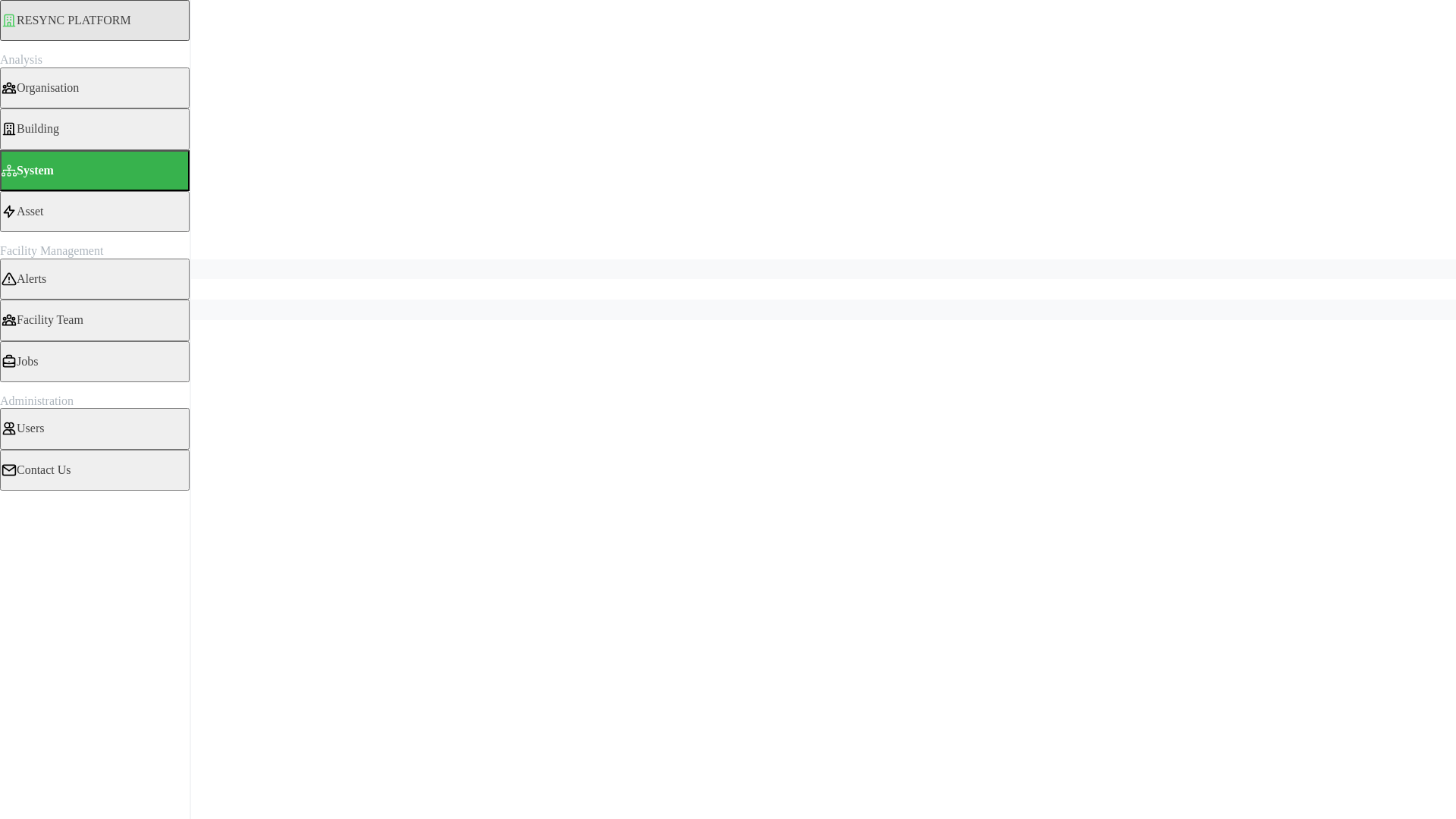 click at bounding box center (18, 310) 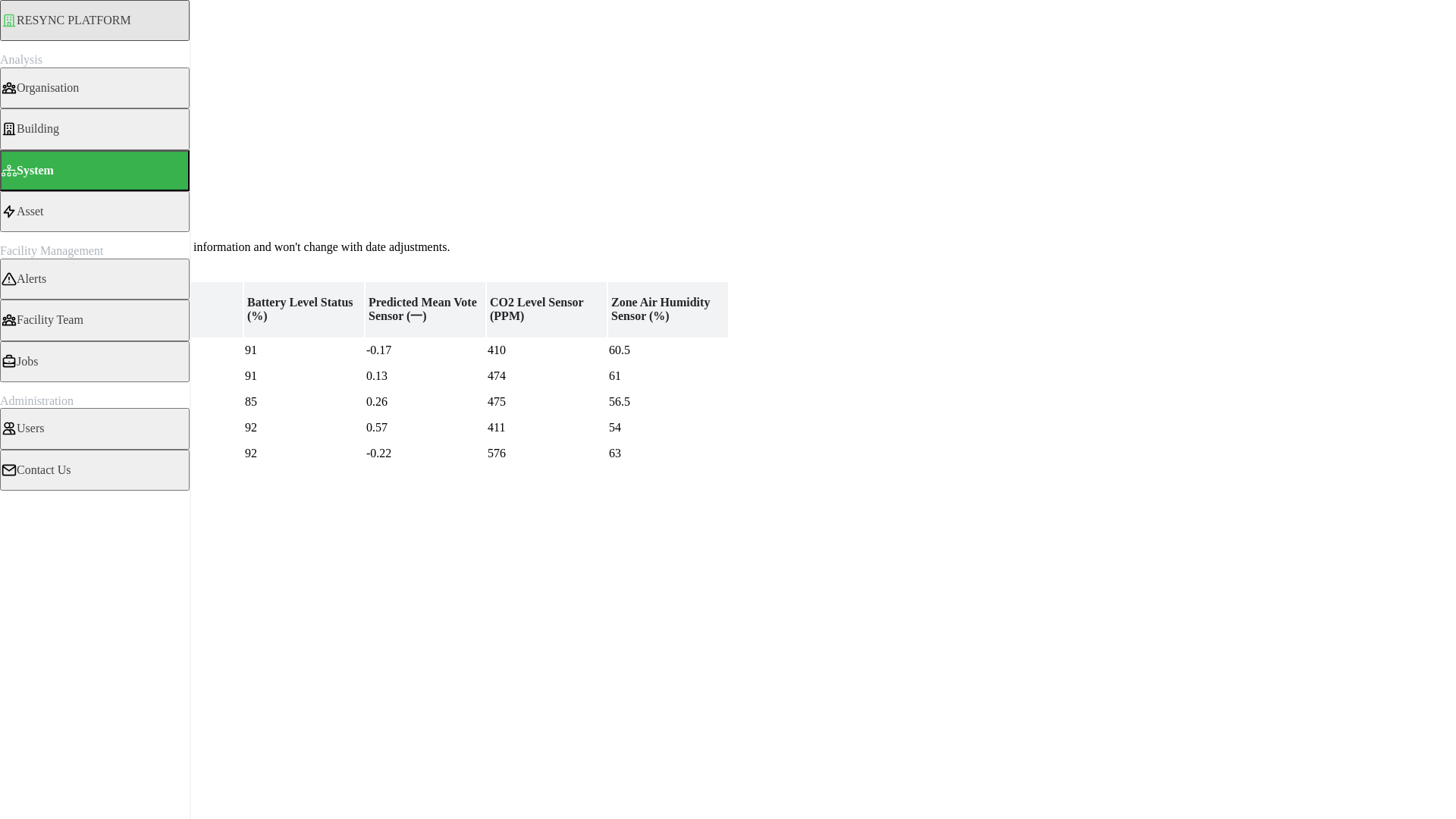 click on "Data displayed below reflects the latest information and won't change with date adjustments." at bounding box center [224, 246] 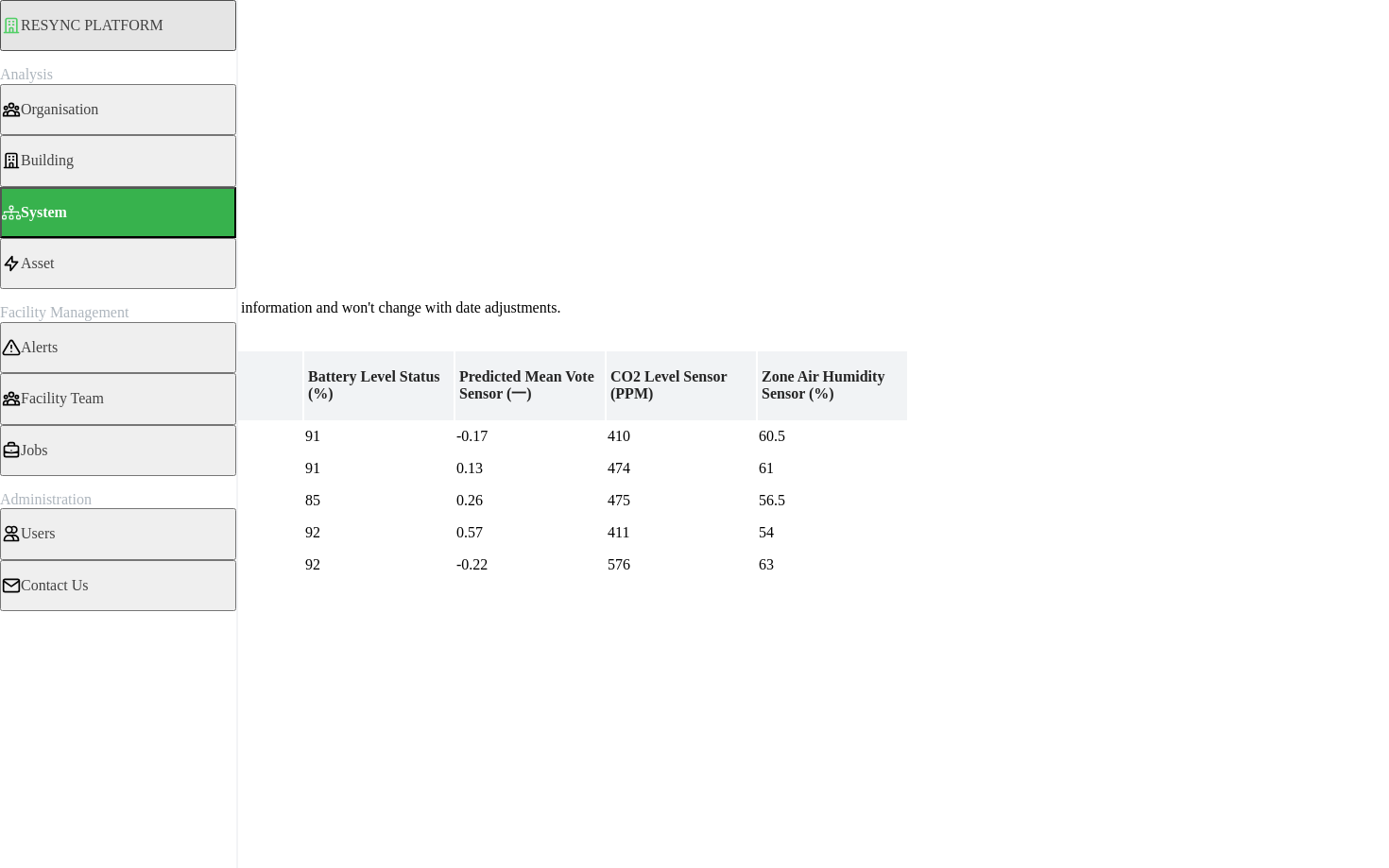 click on "Asset" at bounding box center [118, 264] 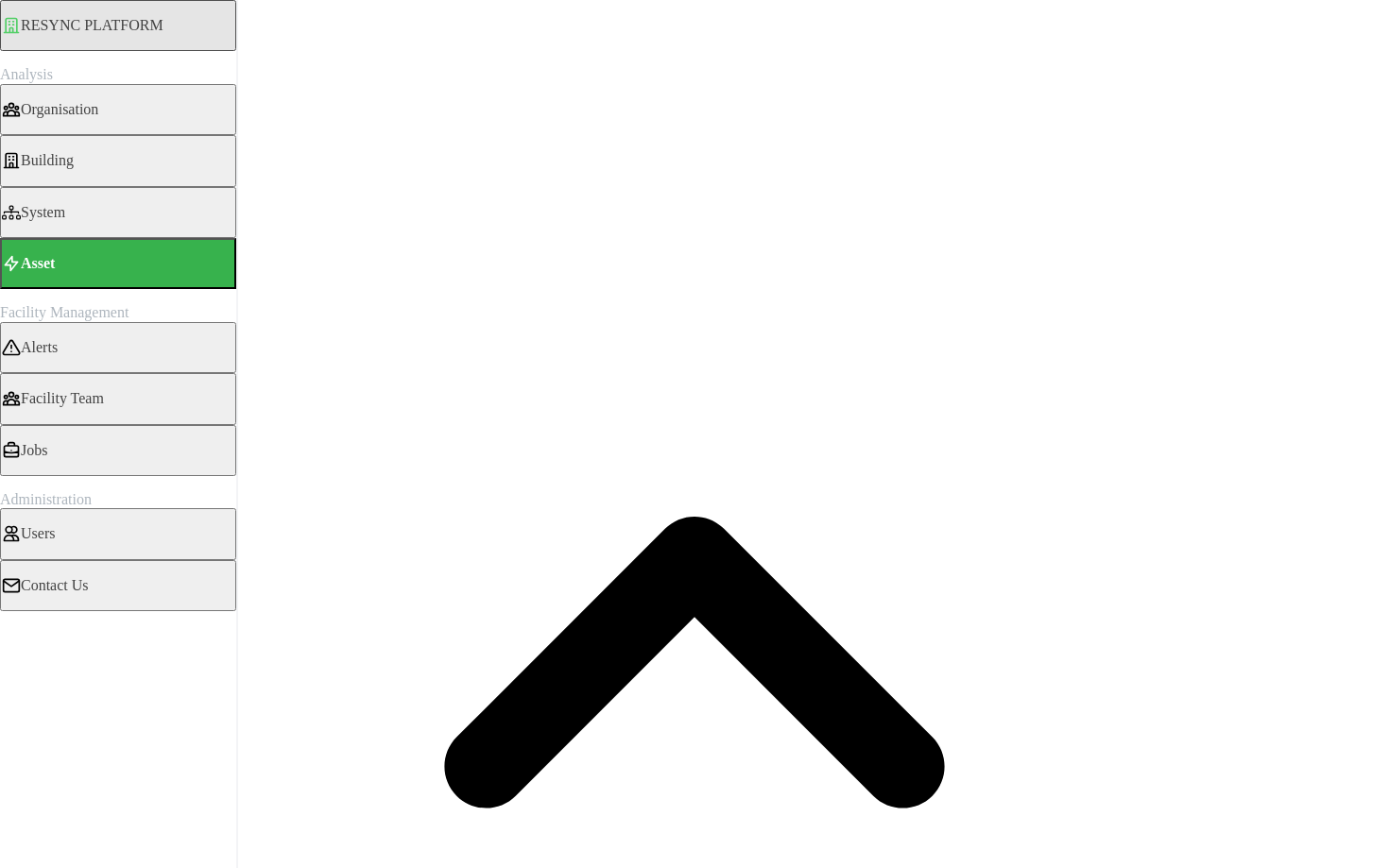 click on "Select Locations/Assets" at bounding box center [79, 3142] 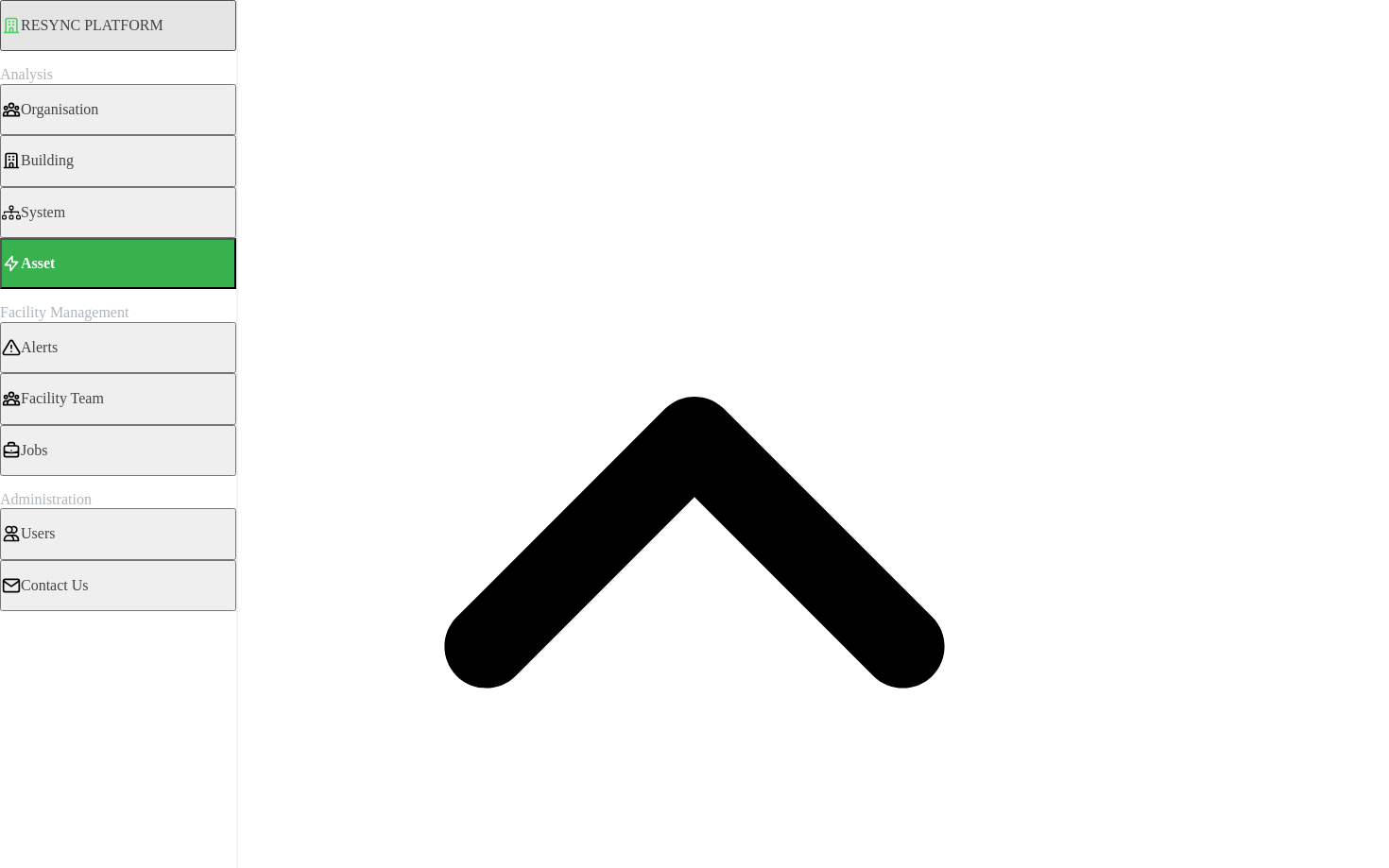 scroll, scrollTop: 0, scrollLeft: 0, axis: both 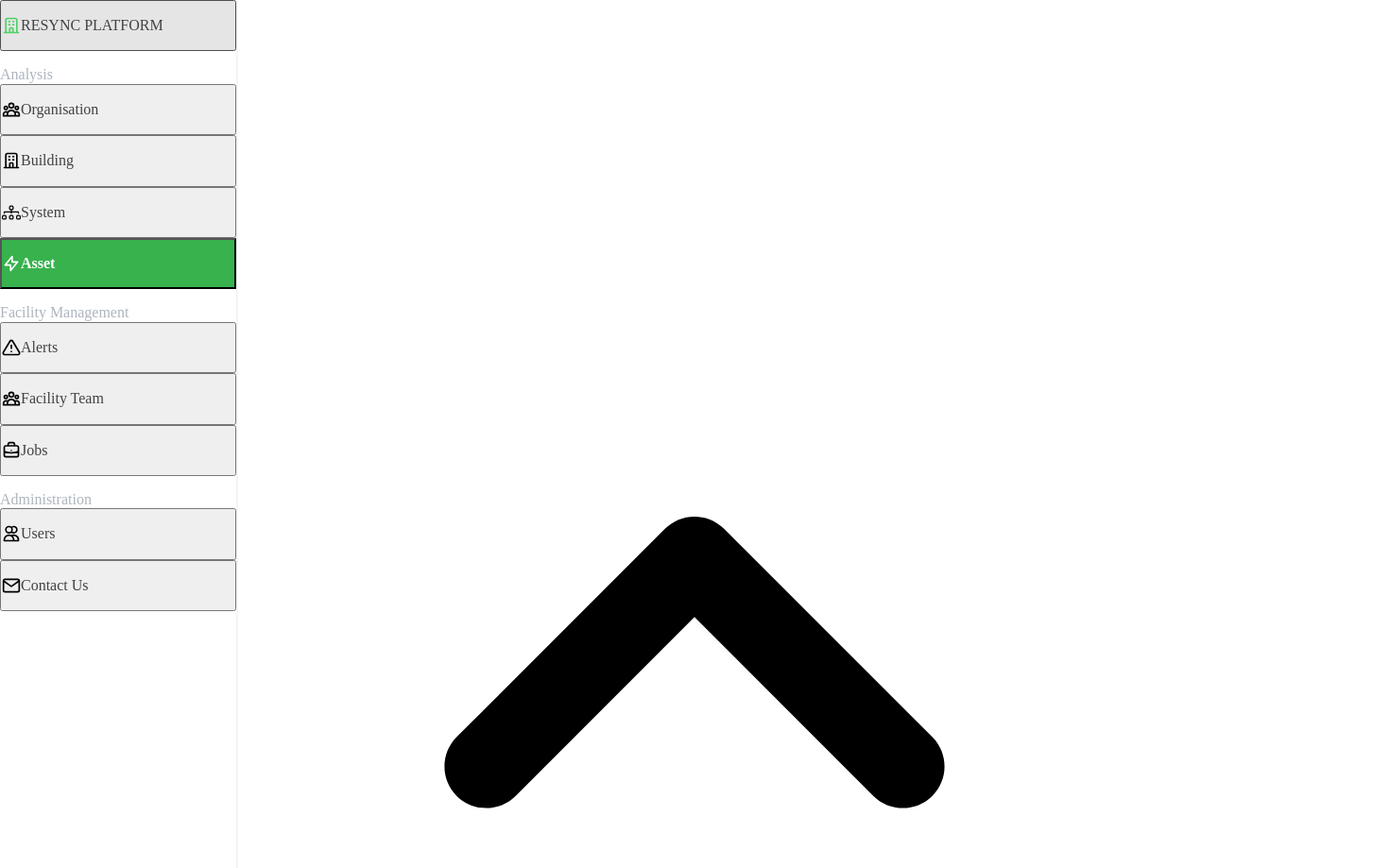 click on "15m" at bounding box center [26, 3299] 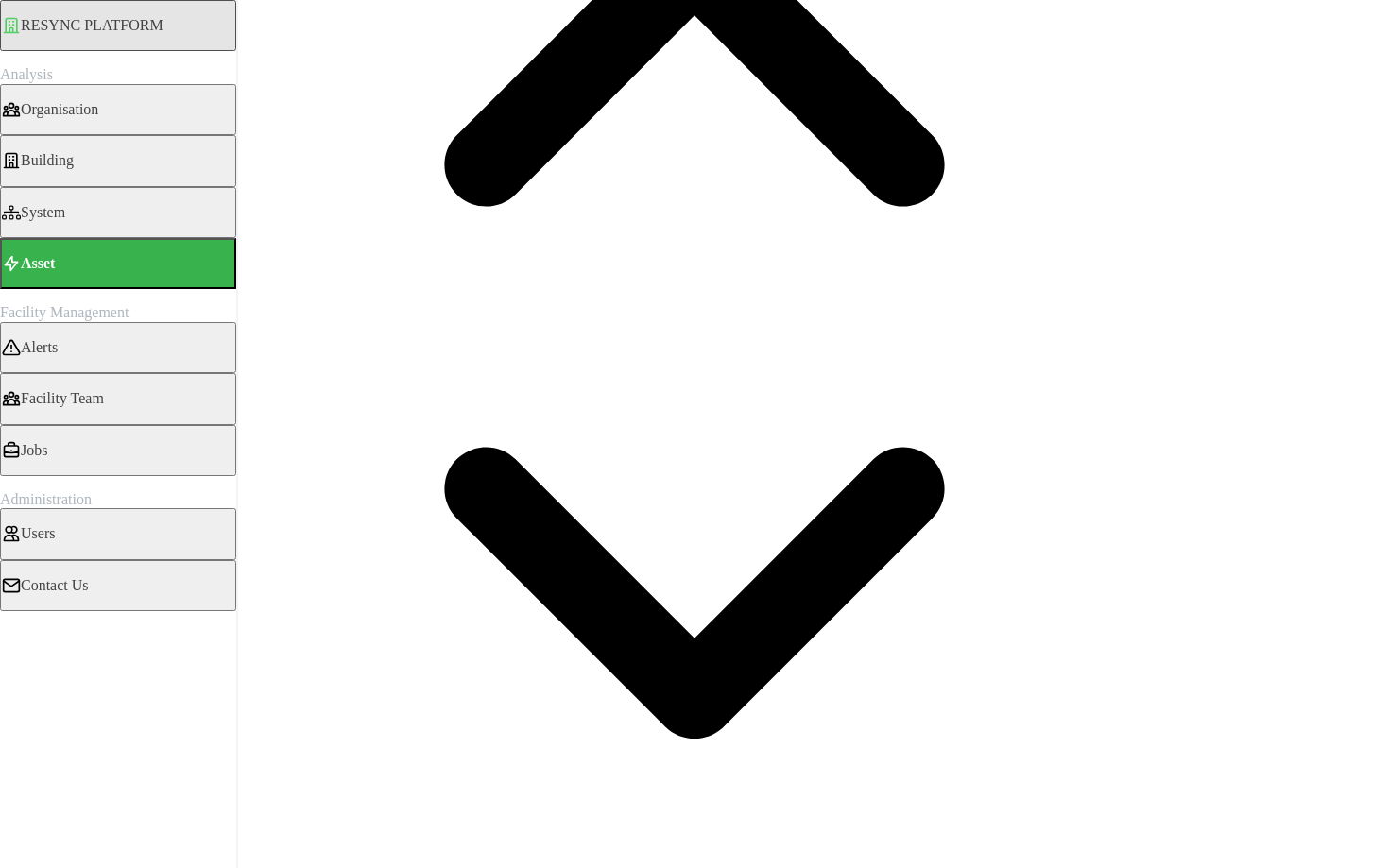 scroll, scrollTop: 0, scrollLeft: 0, axis: both 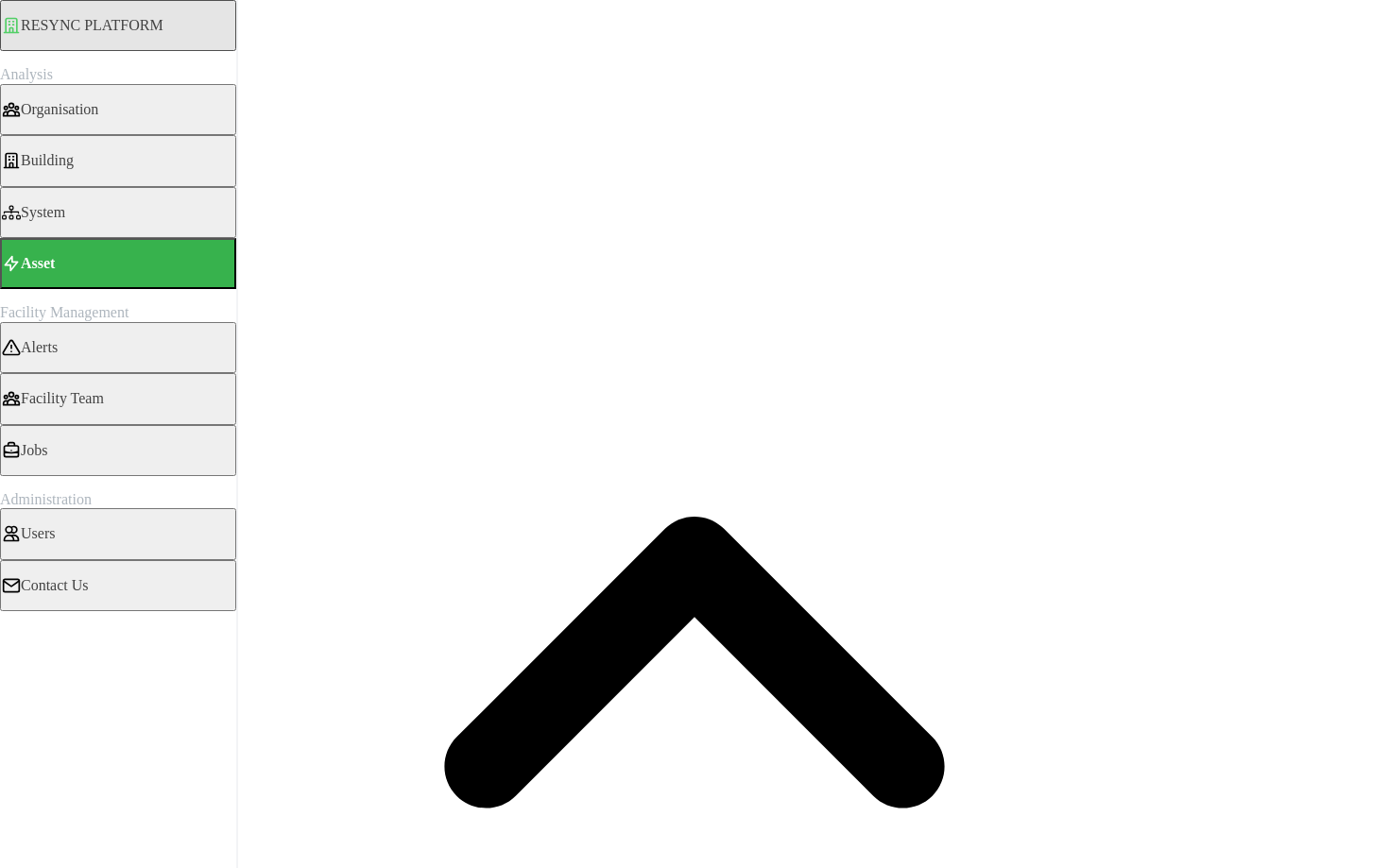 click on "15m" at bounding box center (26, 3299) 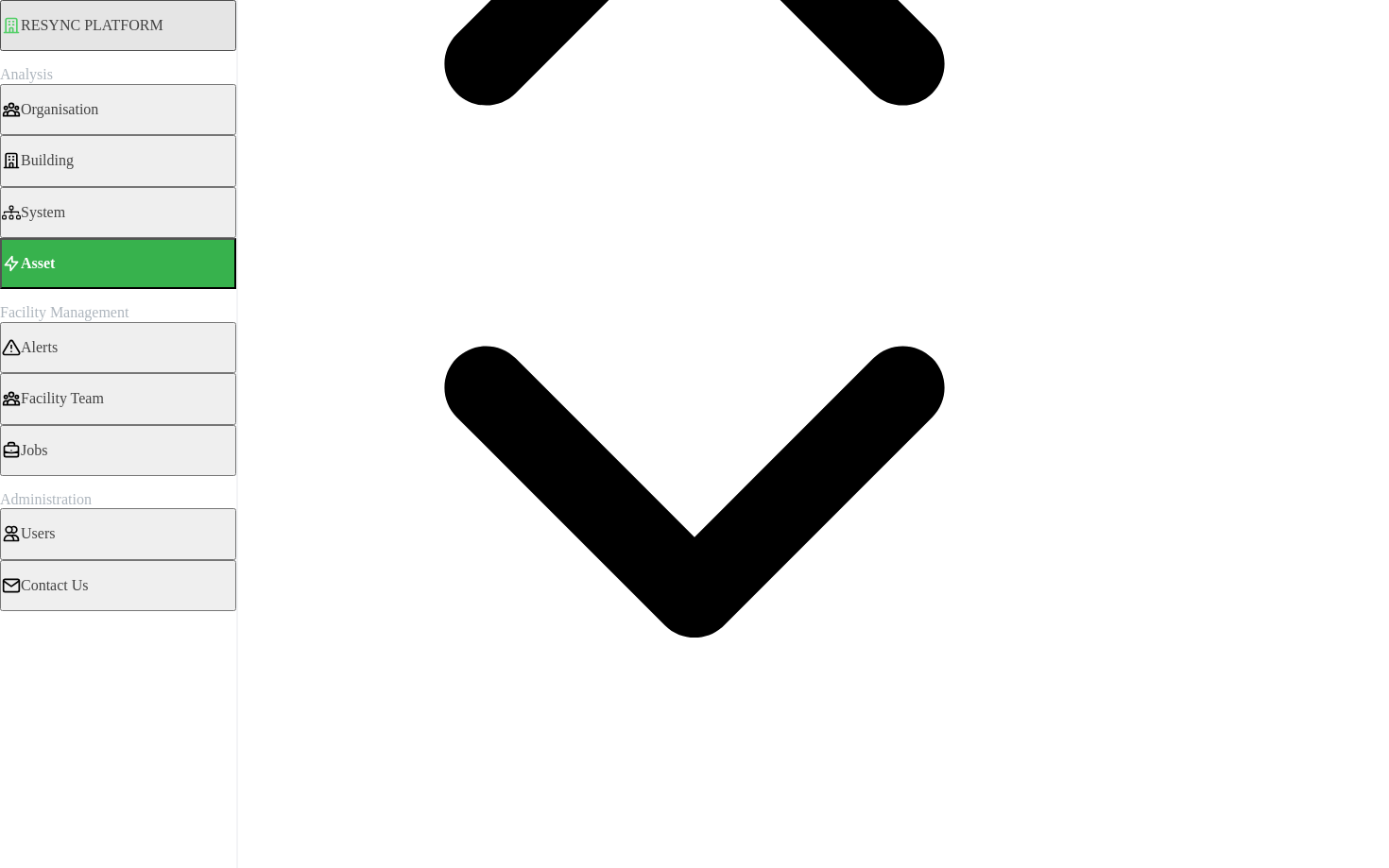 scroll, scrollTop: 0, scrollLeft: 0, axis: both 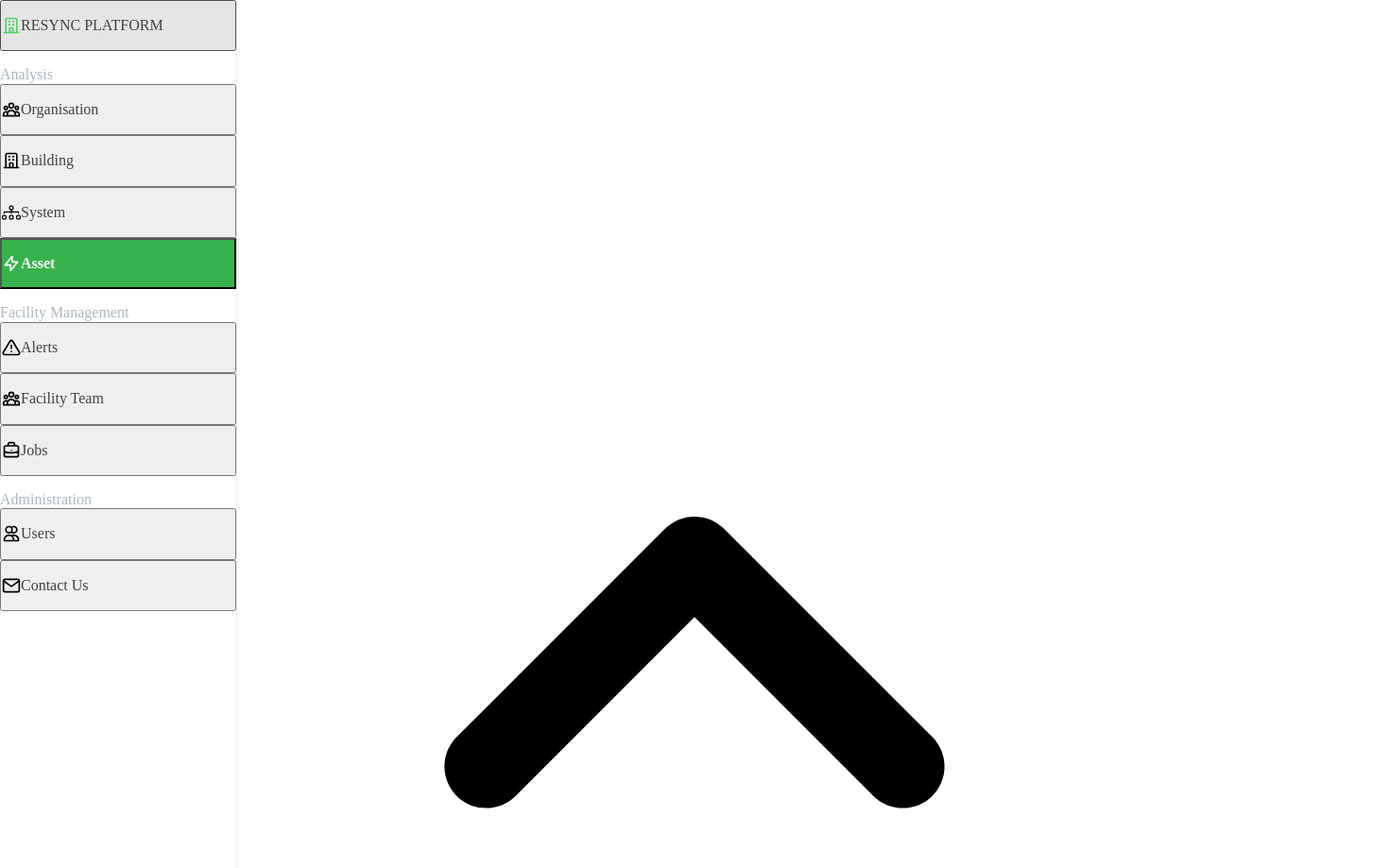 click on "15m" at bounding box center (26, 3299) 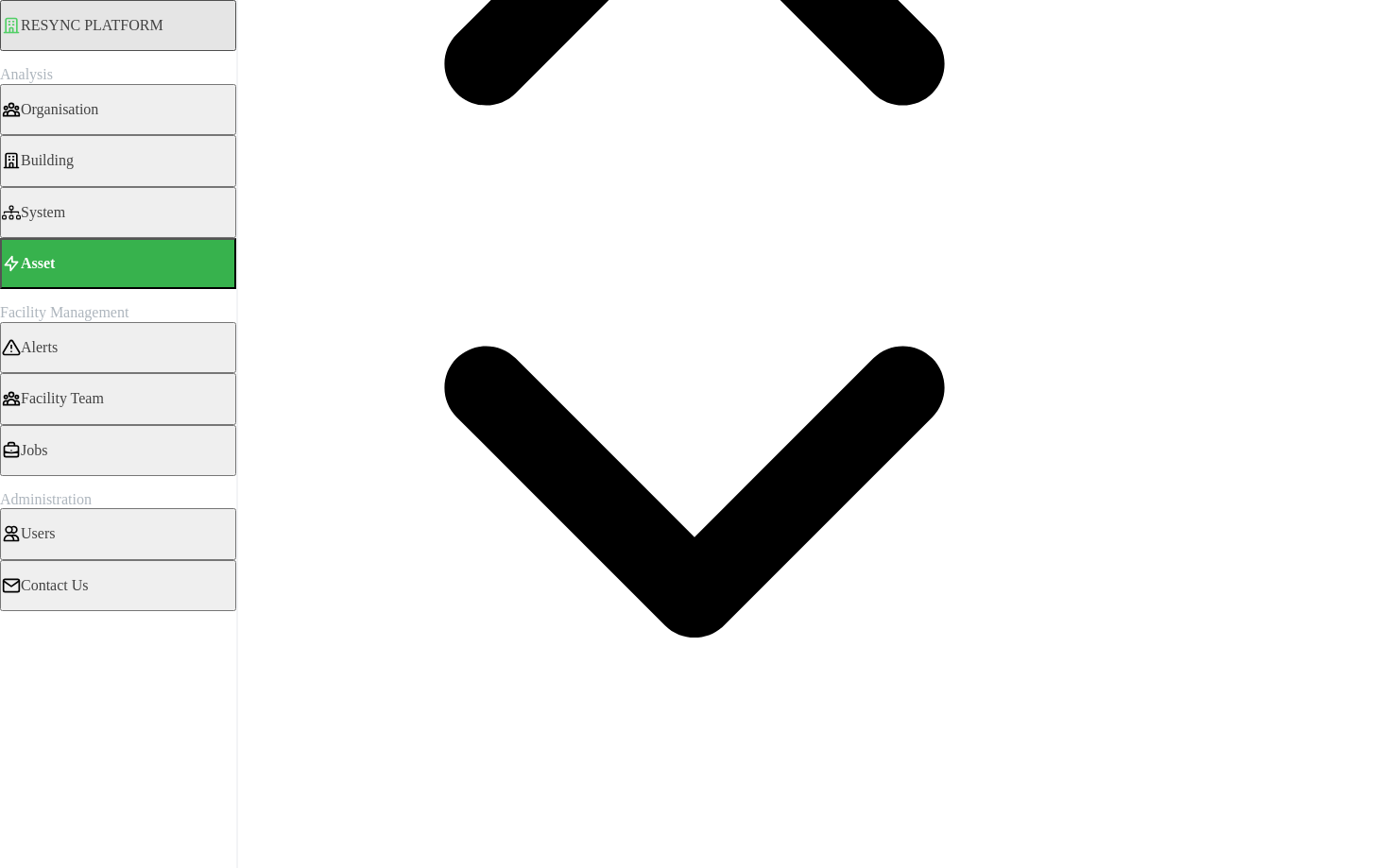 scroll, scrollTop: 0, scrollLeft: 0, axis: both 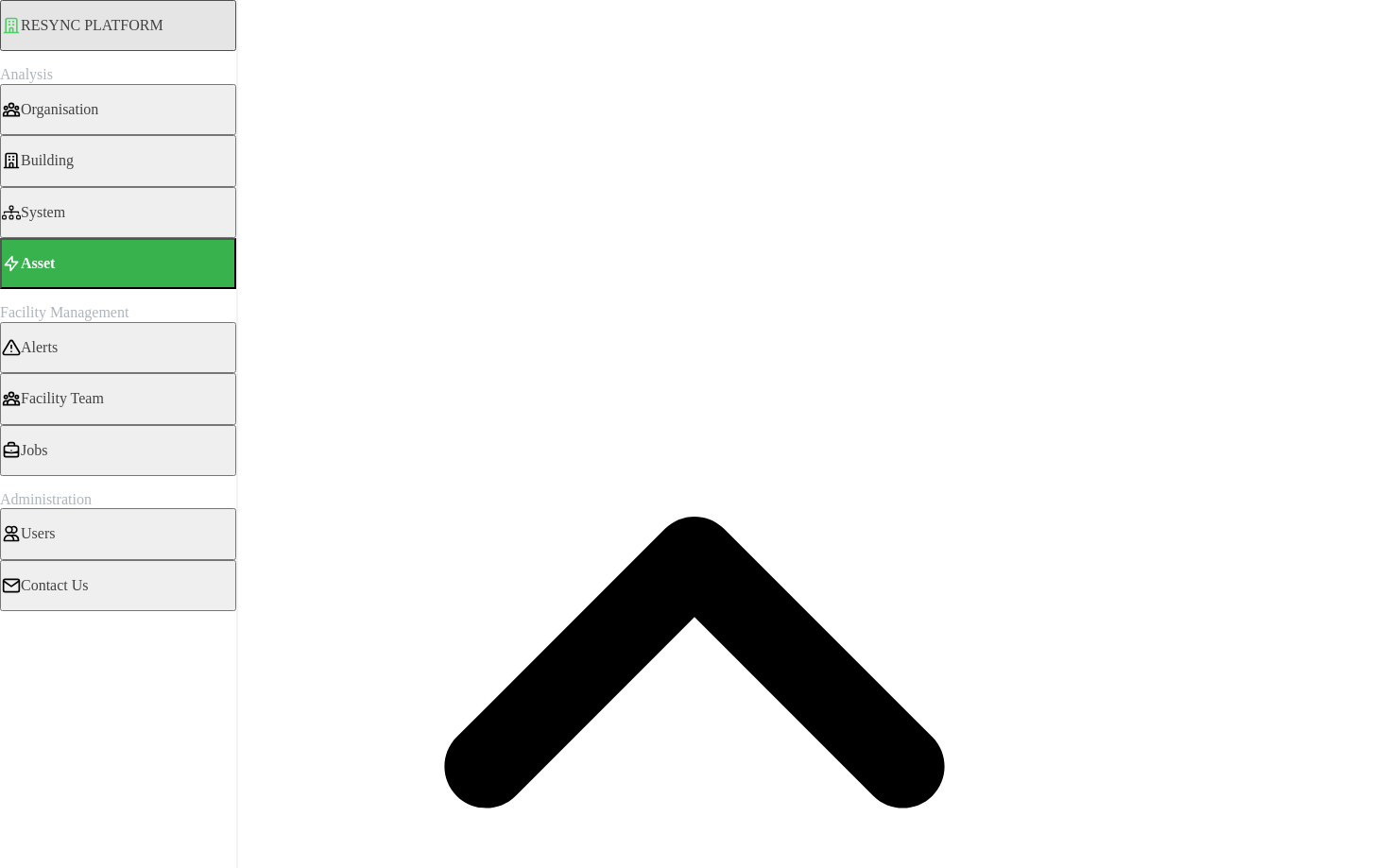 click on "15m" at bounding box center [26, 3299] 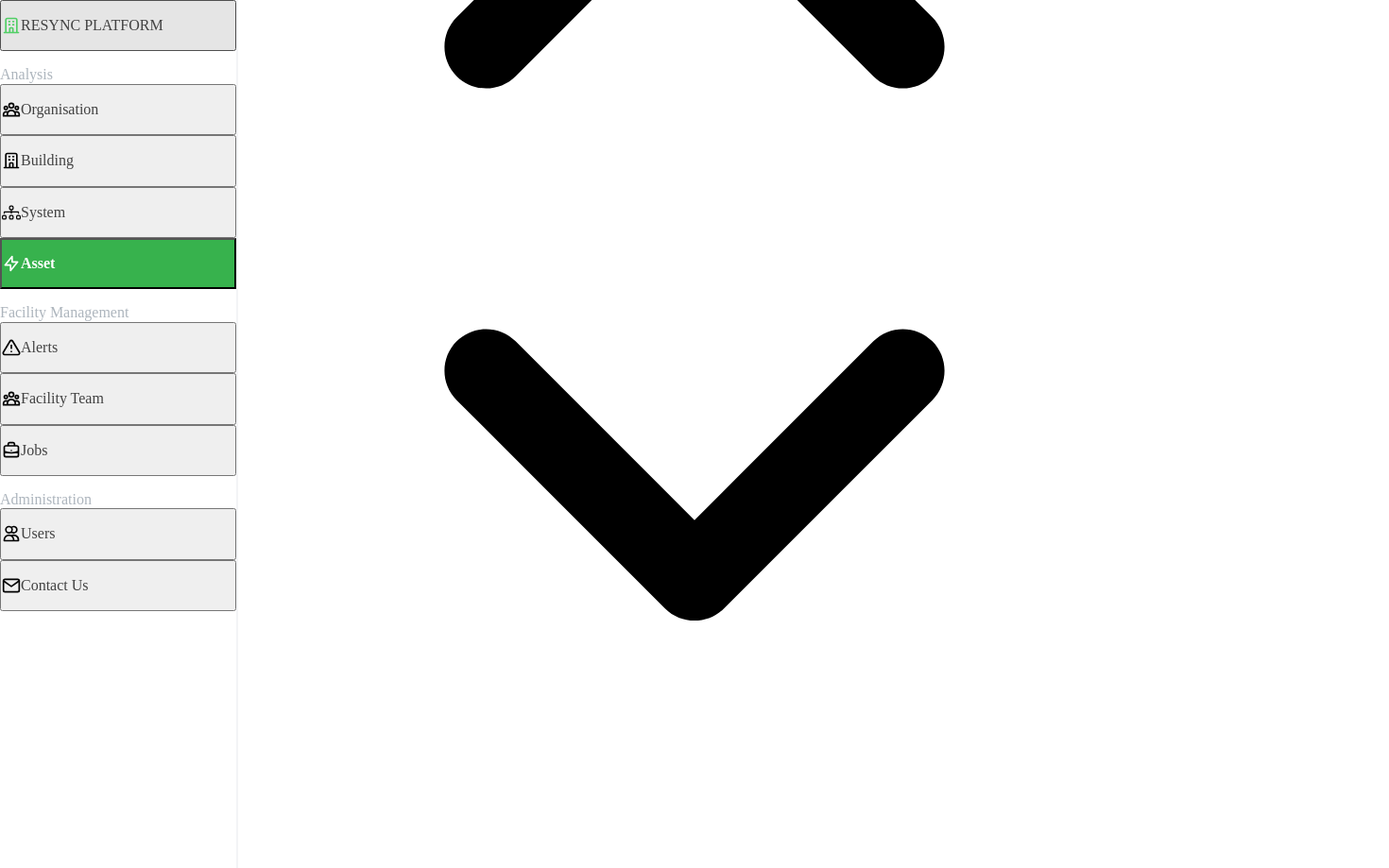scroll, scrollTop: 703, scrollLeft: 0, axis: vertical 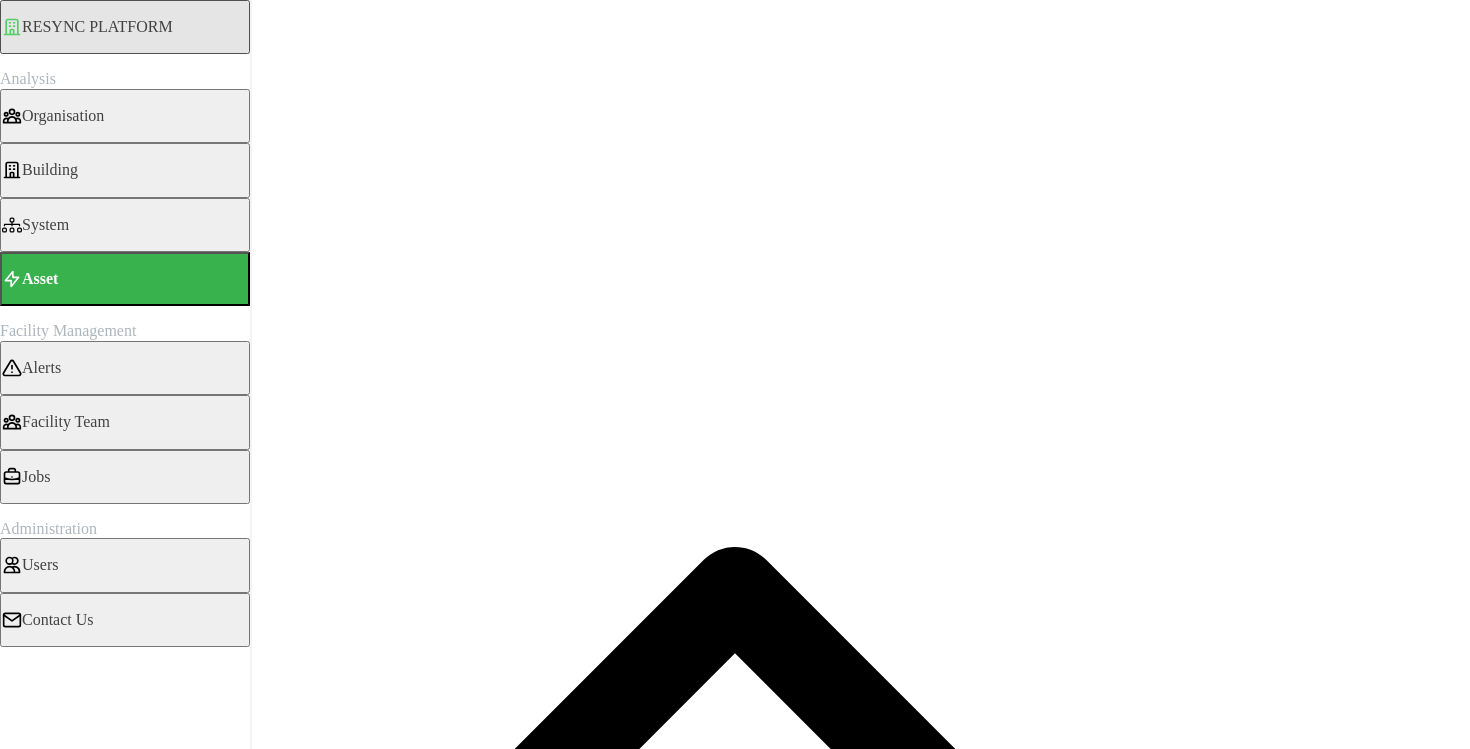 click on "Select Locations/Assets" at bounding box center [84, 3326] 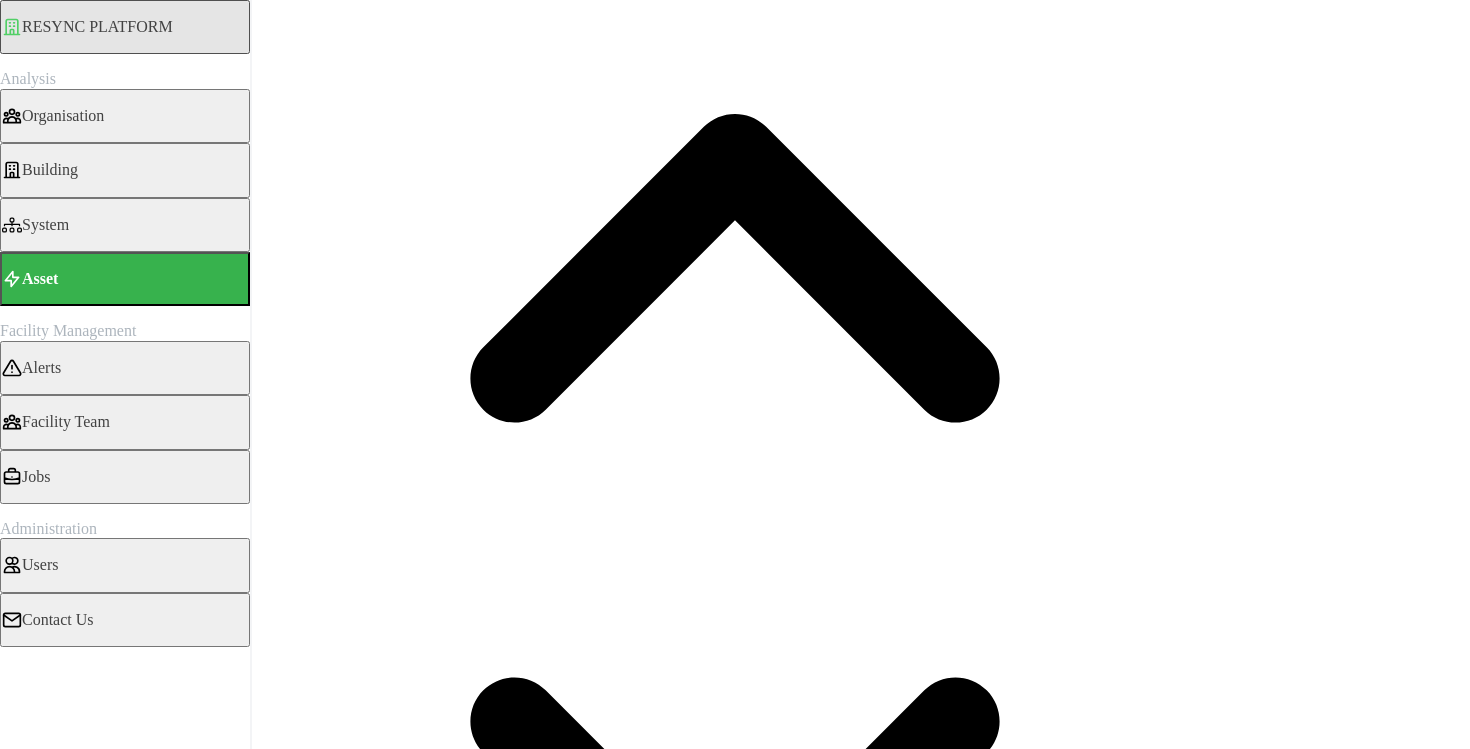 scroll, scrollTop: 585, scrollLeft: 0, axis: vertical 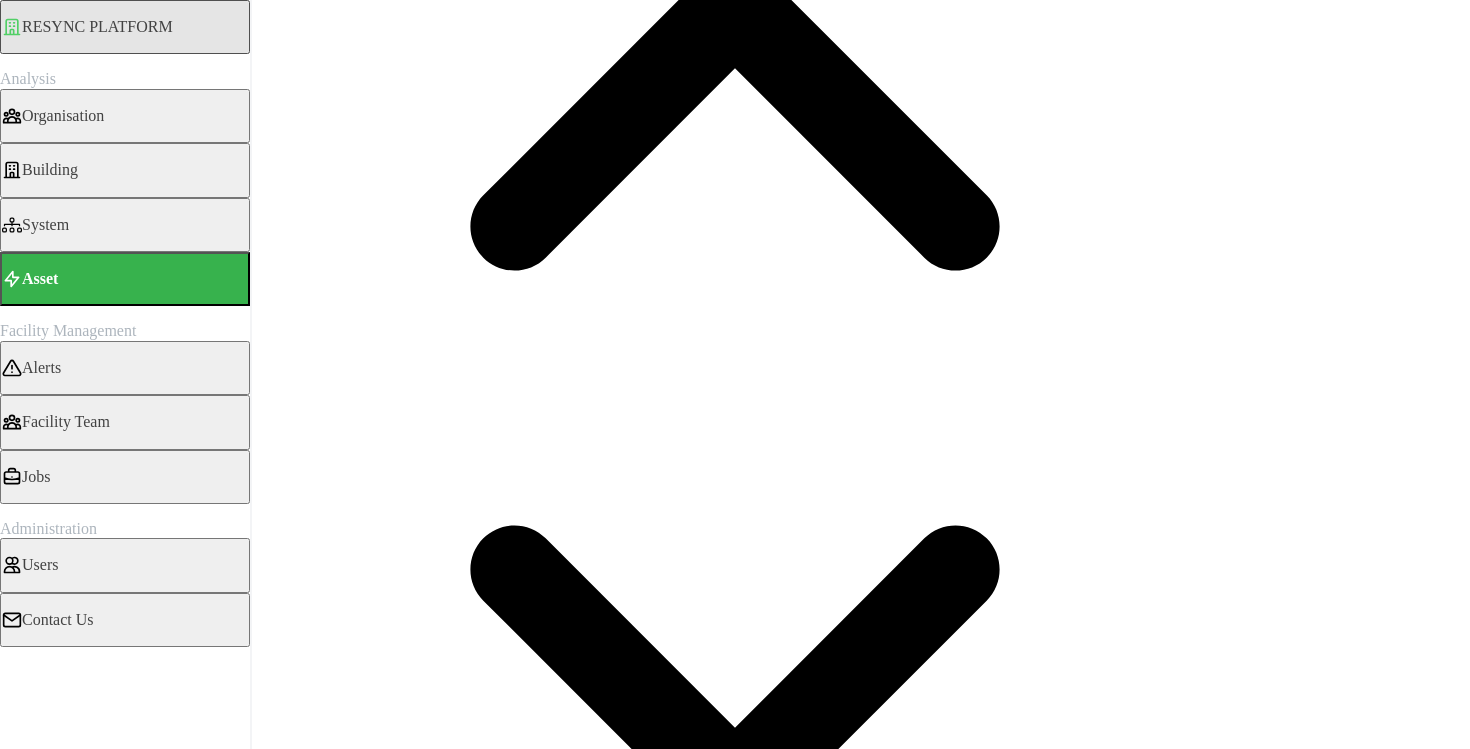 click on "Render chart" at bounding box center [76, 9367] 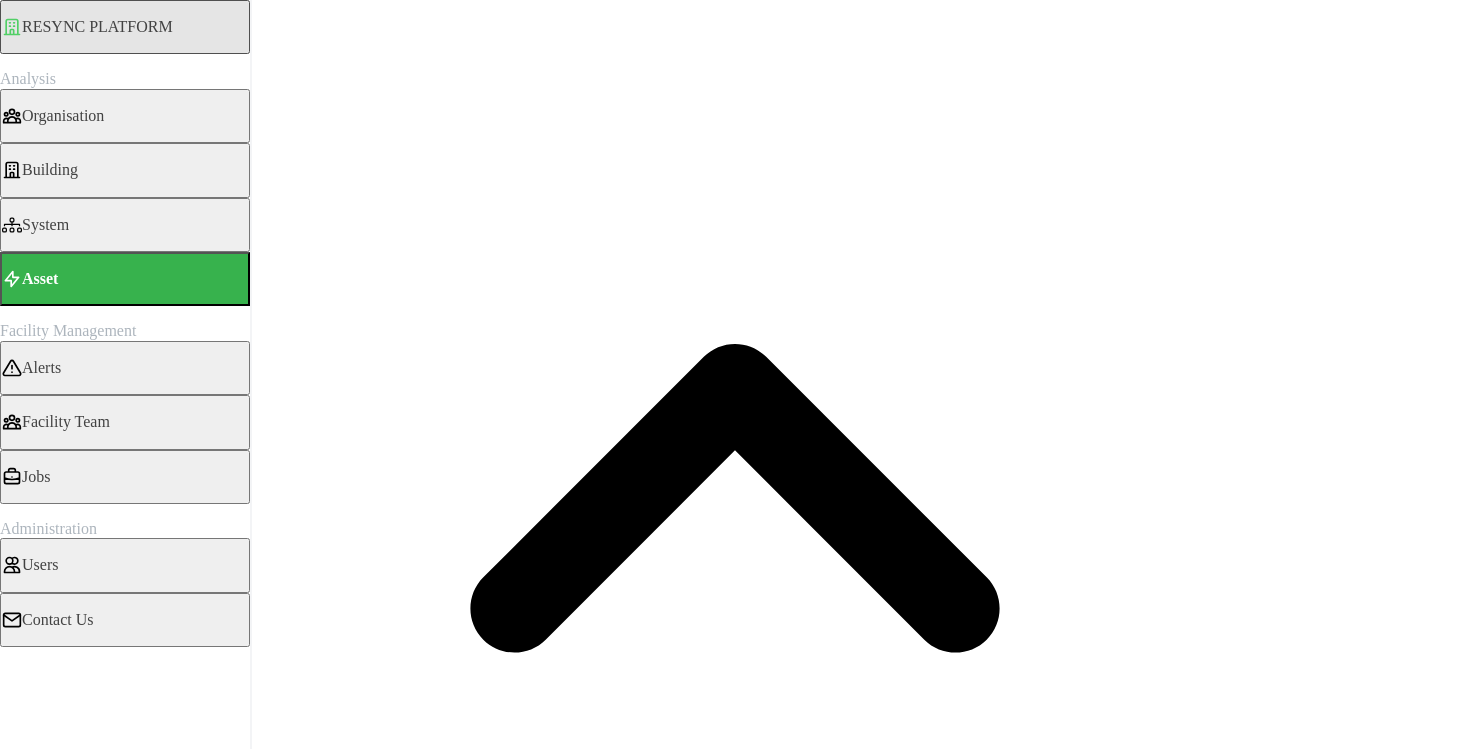 scroll, scrollTop: 206, scrollLeft: 0, axis: vertical 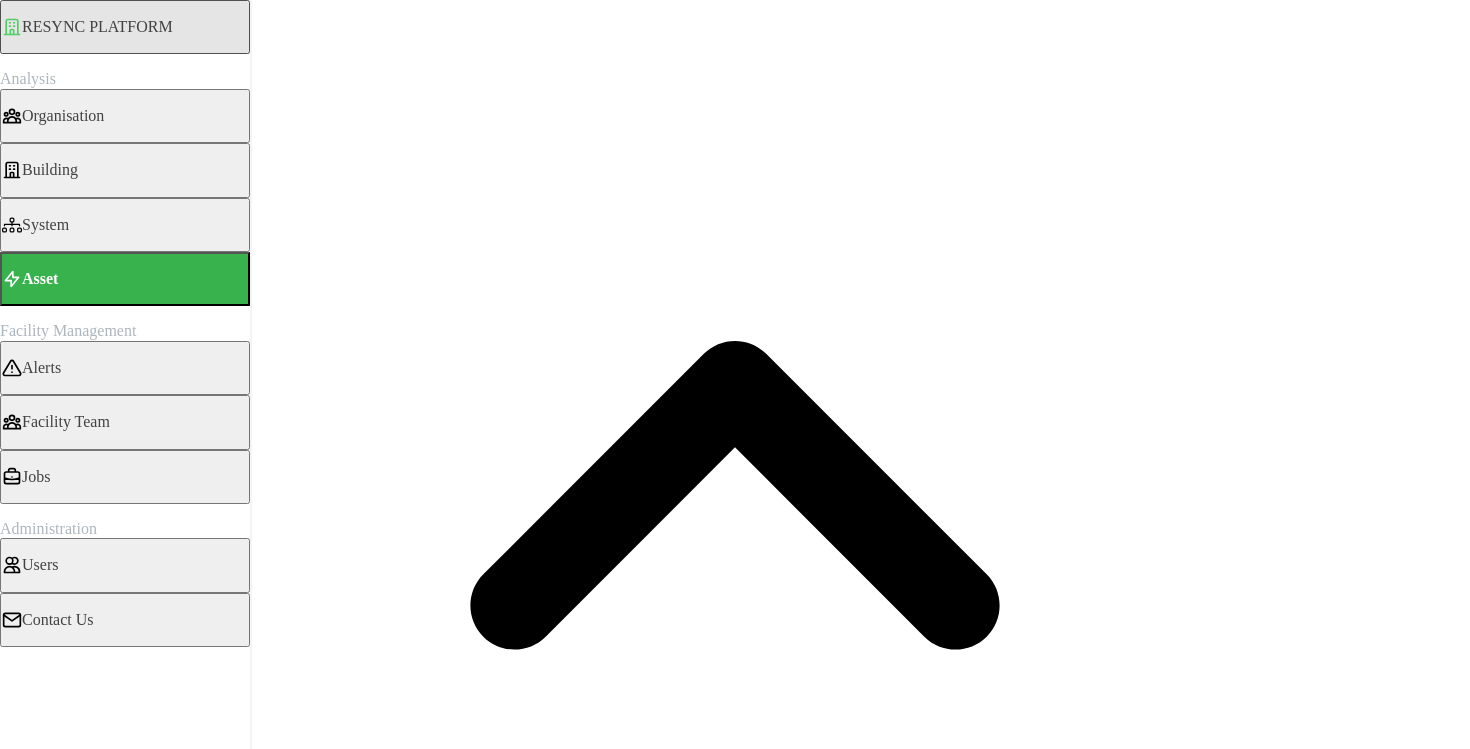 click on "15m" at bounding box center [27, 3287] 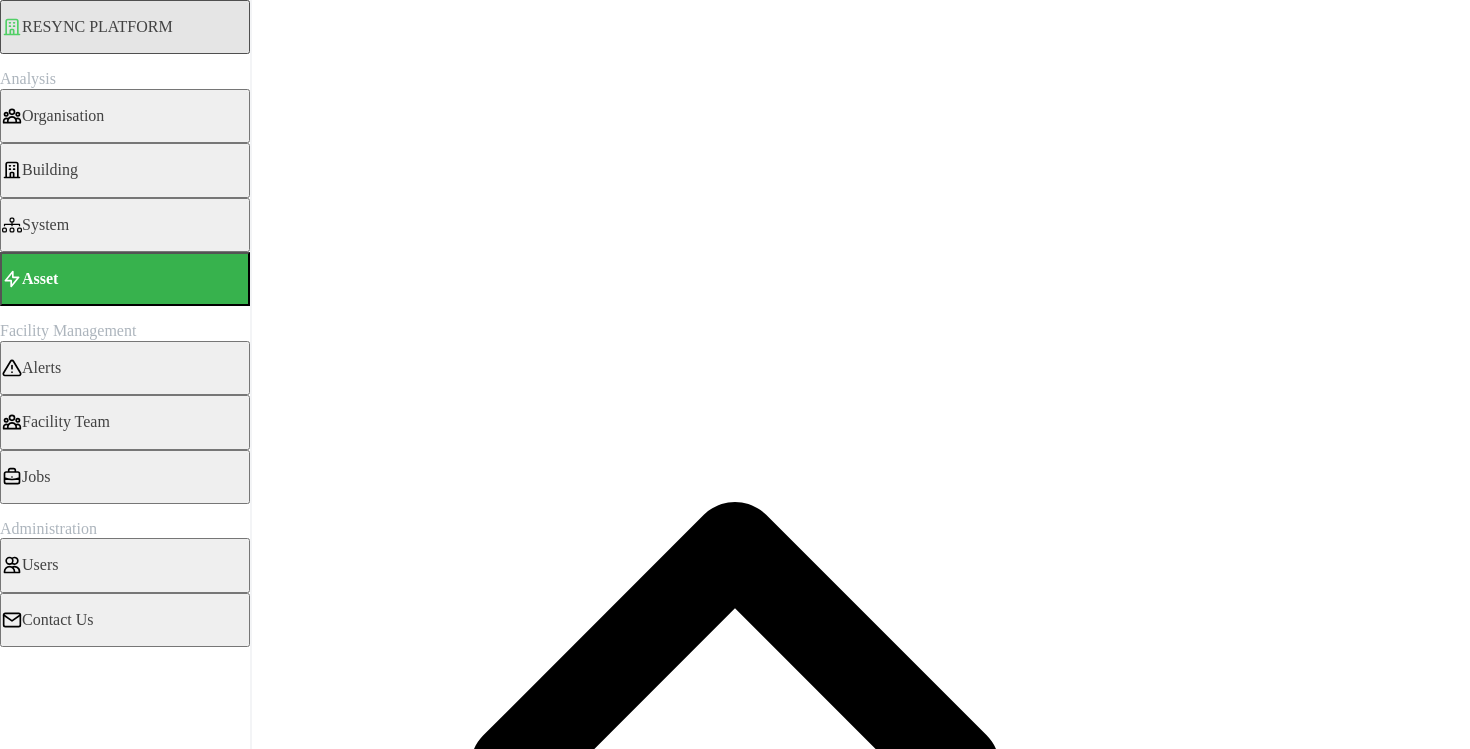 scroll, scrollTop: 31, scrollLeft: 0, axis: vertical 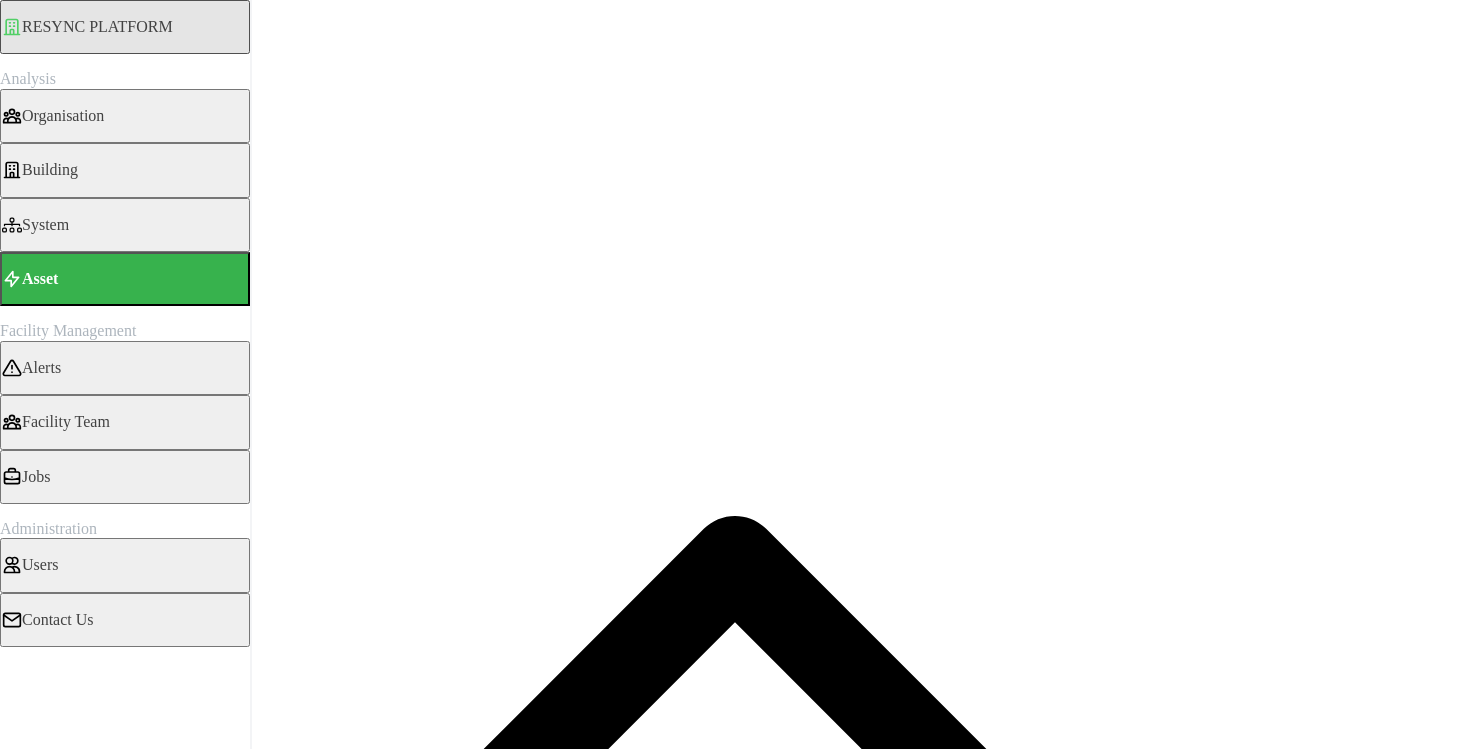 click on "15m" at bounding box center (27, 3462) 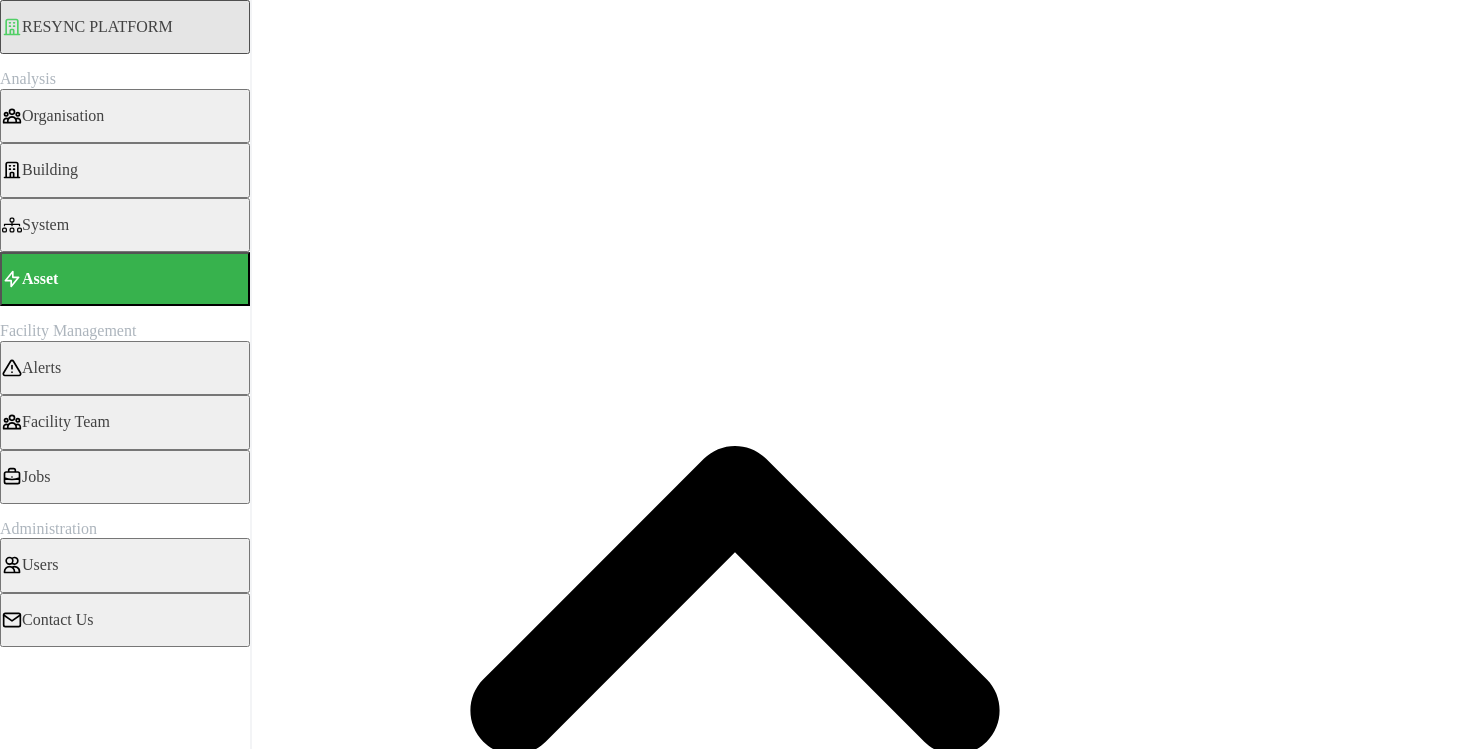 scroll, scrollTop: 18, scrollLeft: 0, axis: vertical 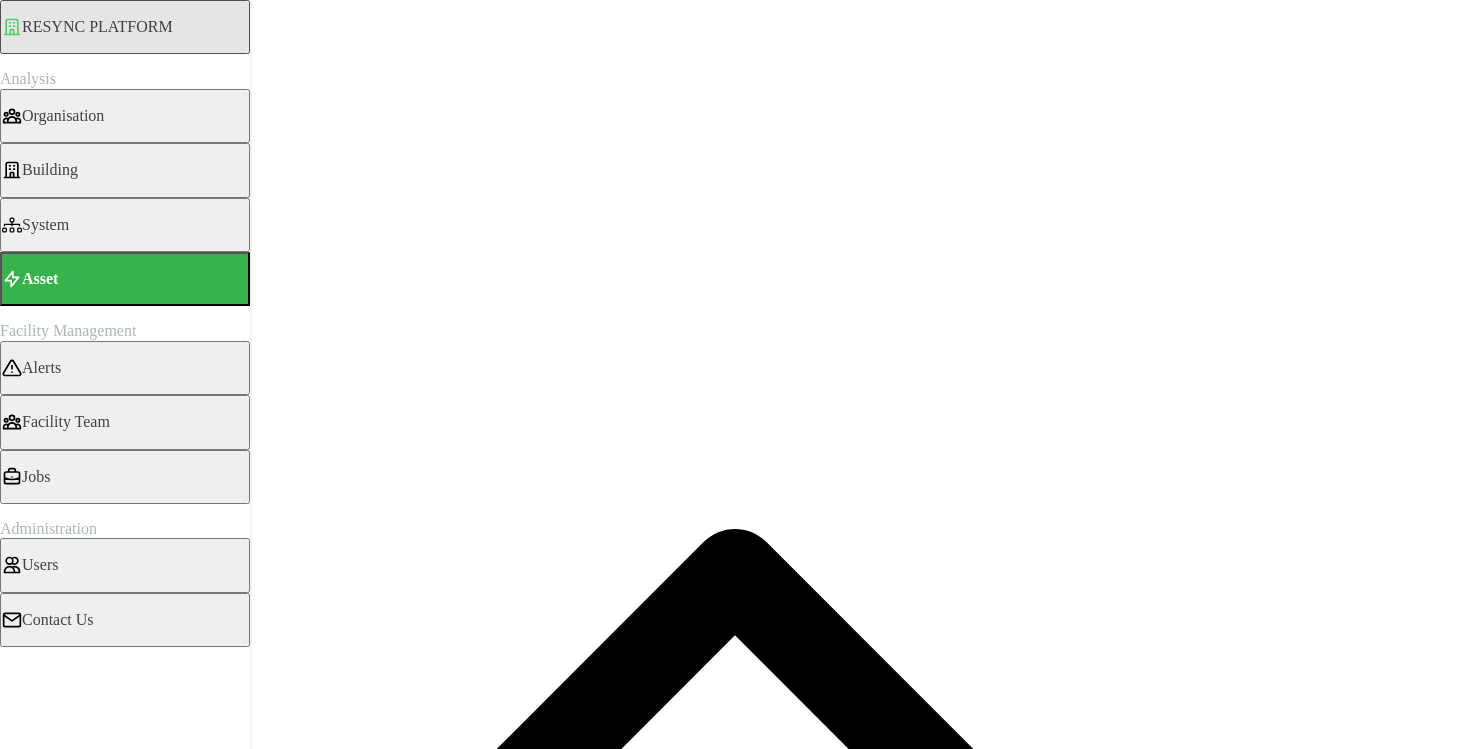 click on "2 locations selected" at bounding box center [70, 3308] 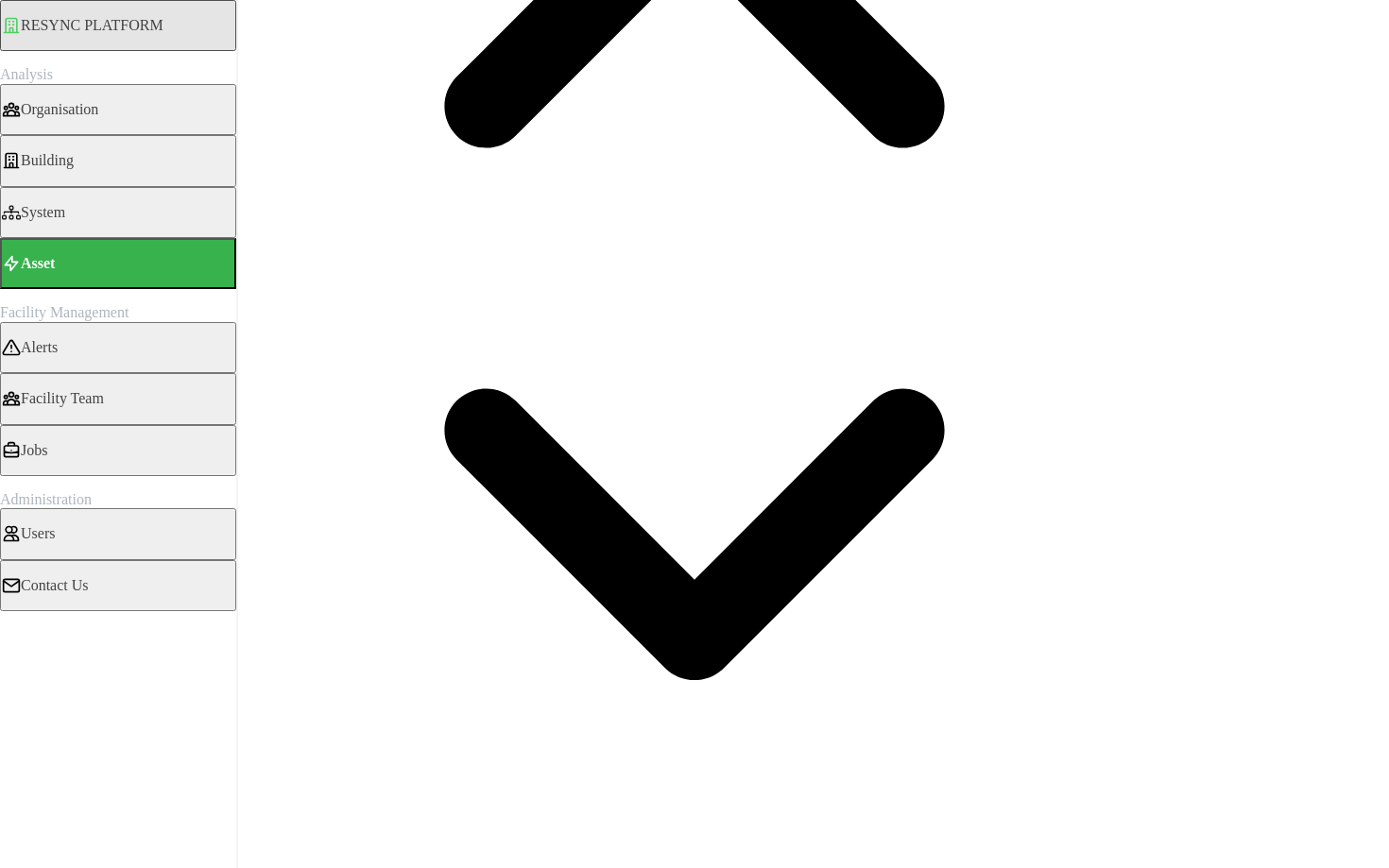 scroll, scrollTop: 0, scrollLeft: 0, axis: both 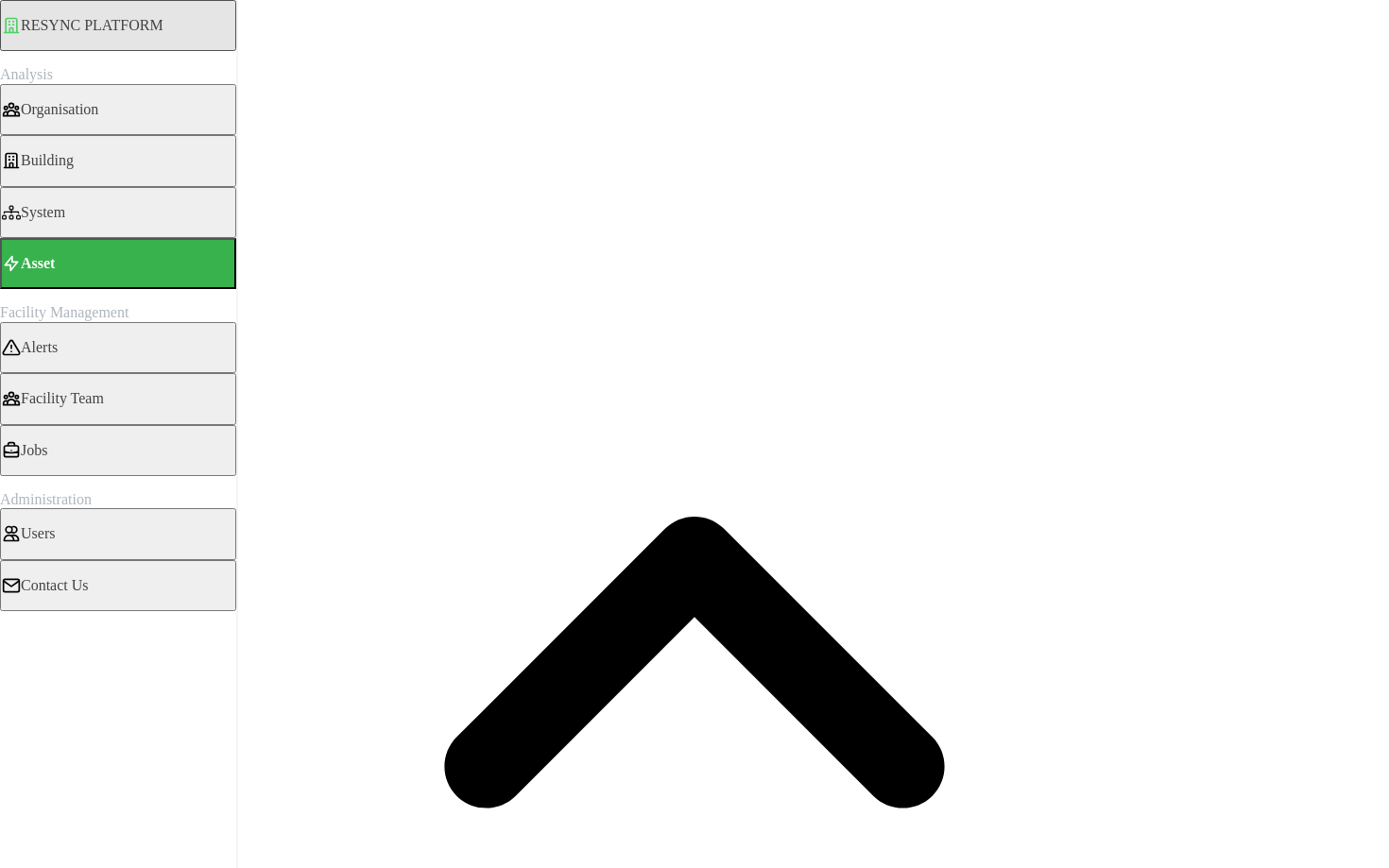 click on "15m" at bounding box center (26, 3299) 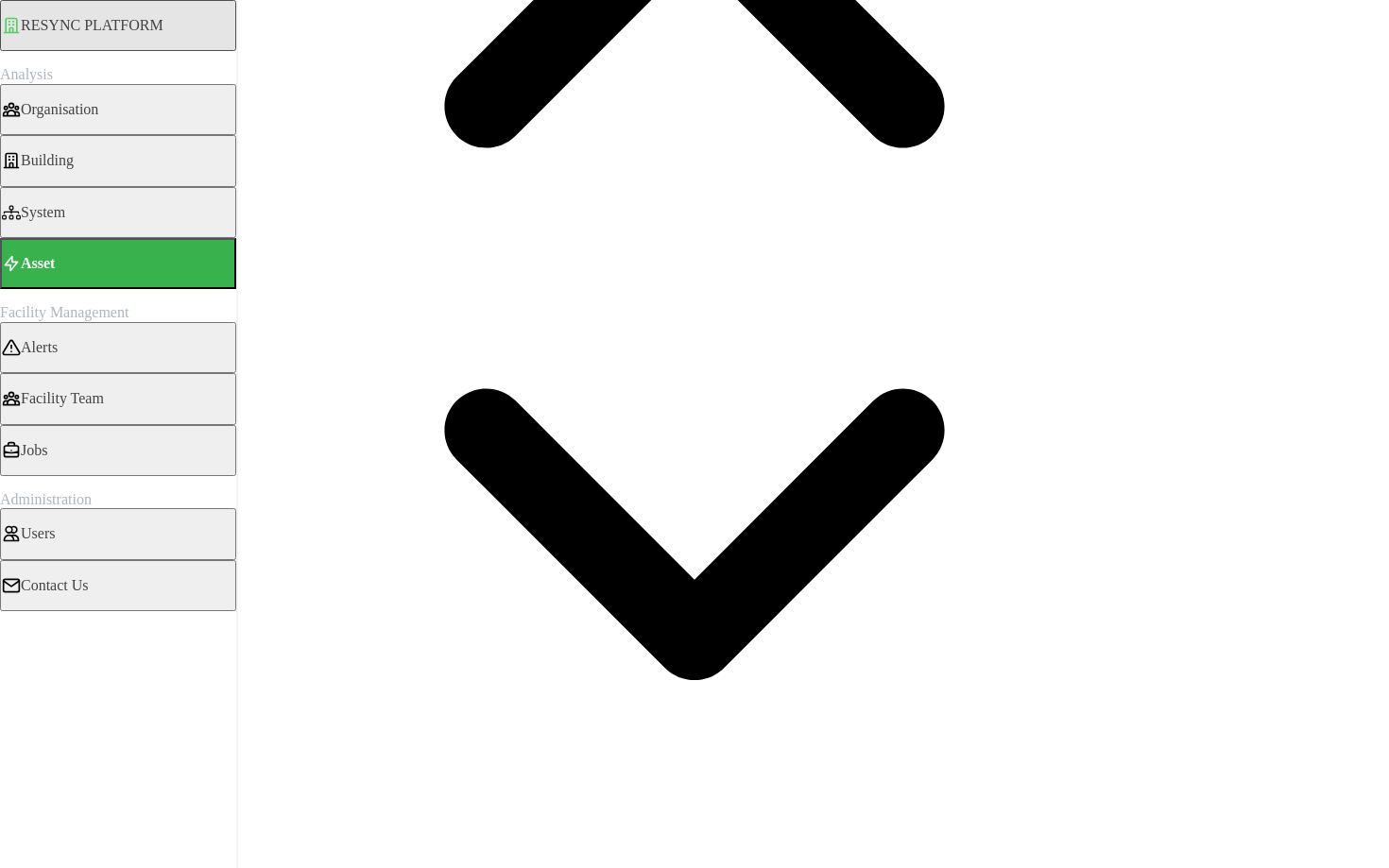 scroll, scrollTop: 0, scrollLeft: 0, axis: both 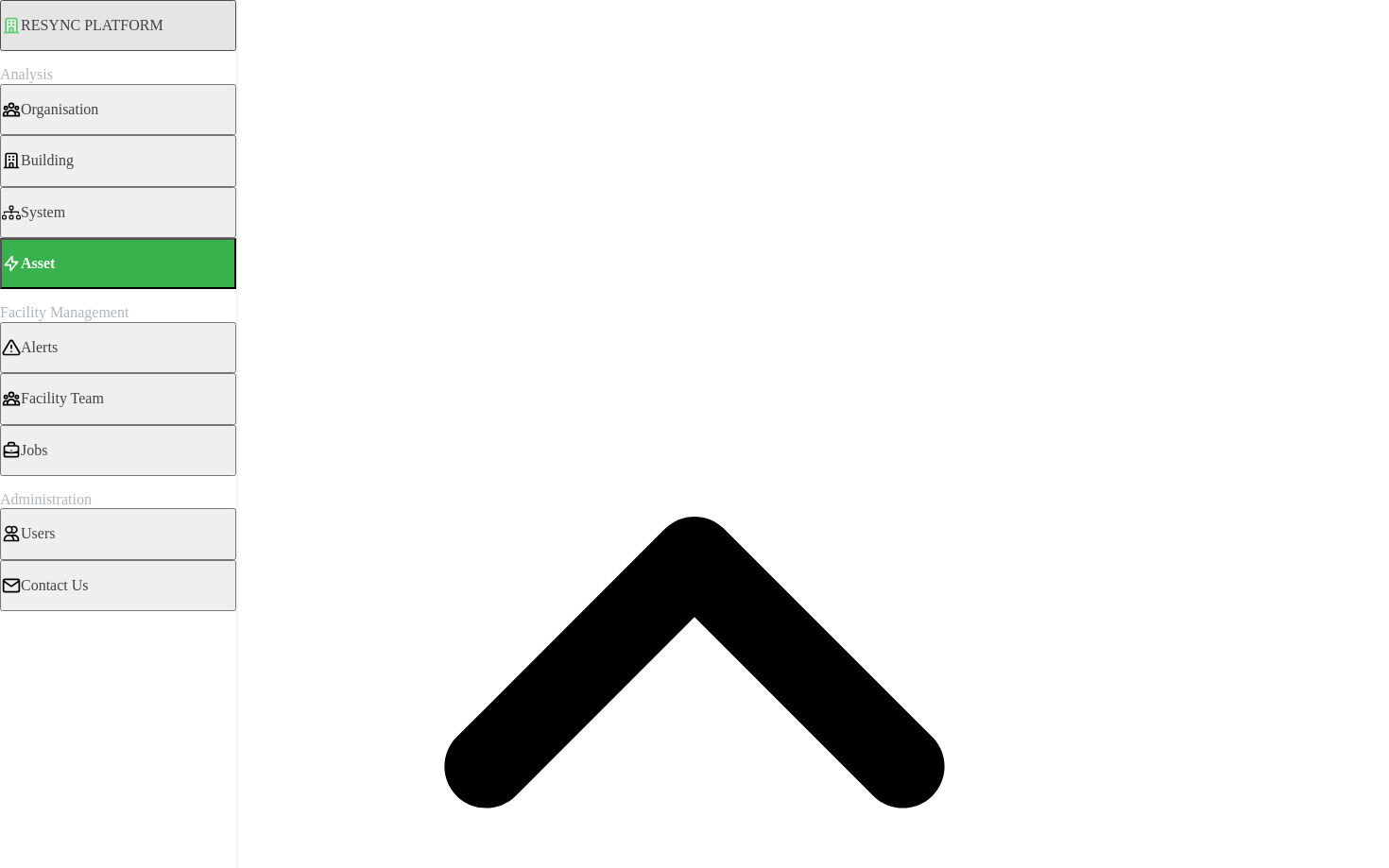 click on "15m" at bounding box center [26, 3299] 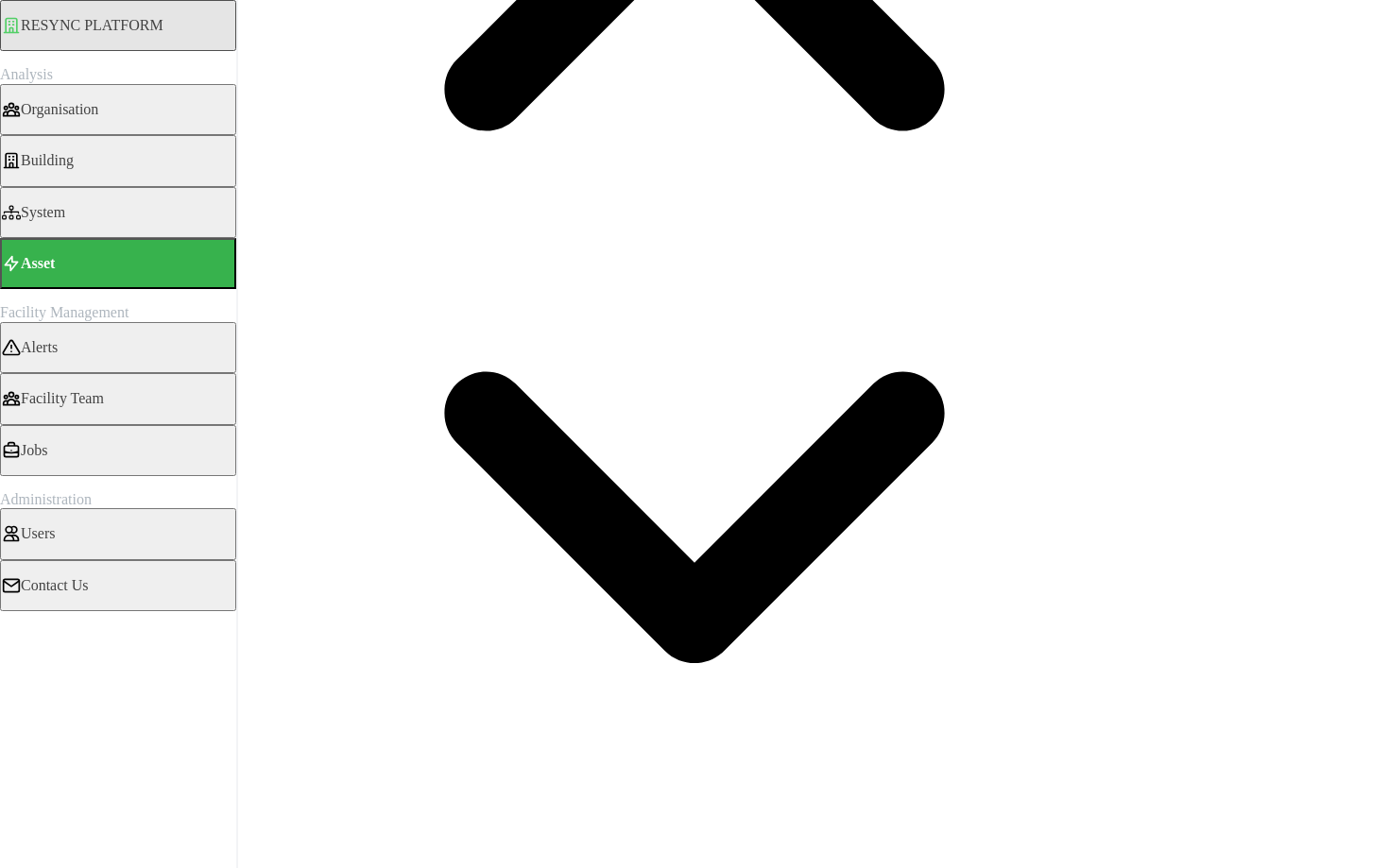 scroll, scrollTop: 660, scrollLeft: 0, axis: vertical 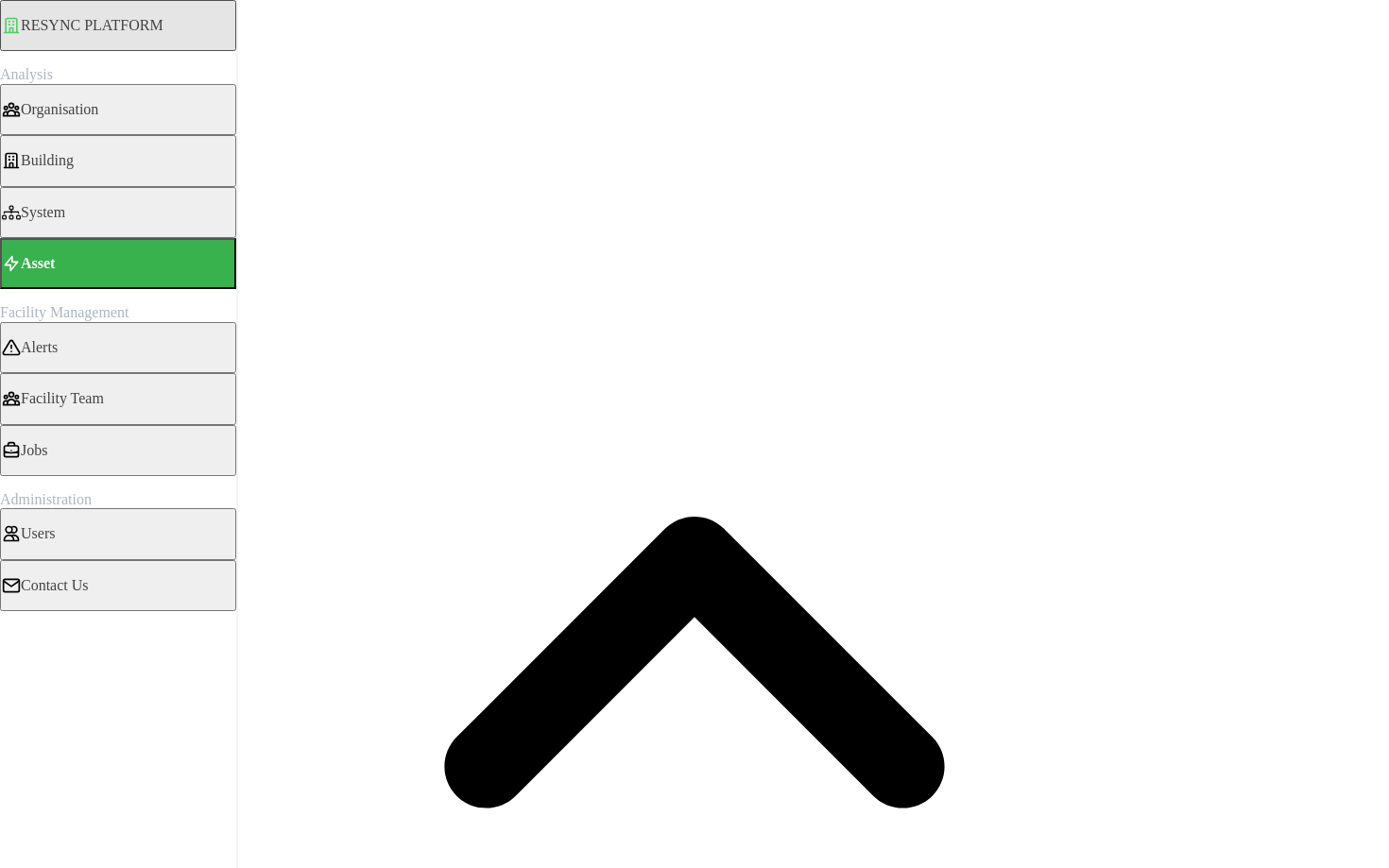 click on "15m" at bounding box center [26, 3299] 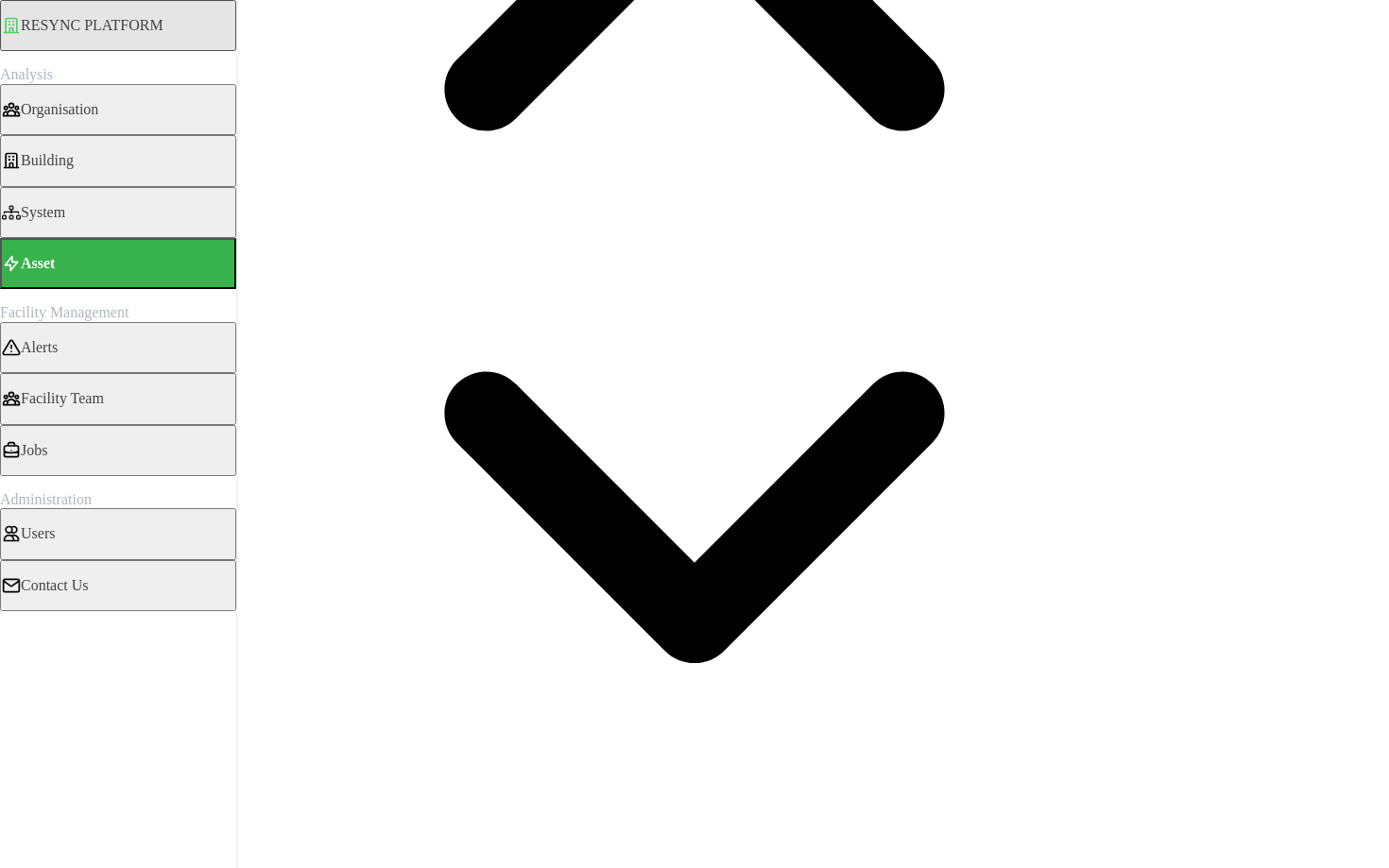 scroll, scrollTop: 660, scrollLeft: 0, axis: vertical 